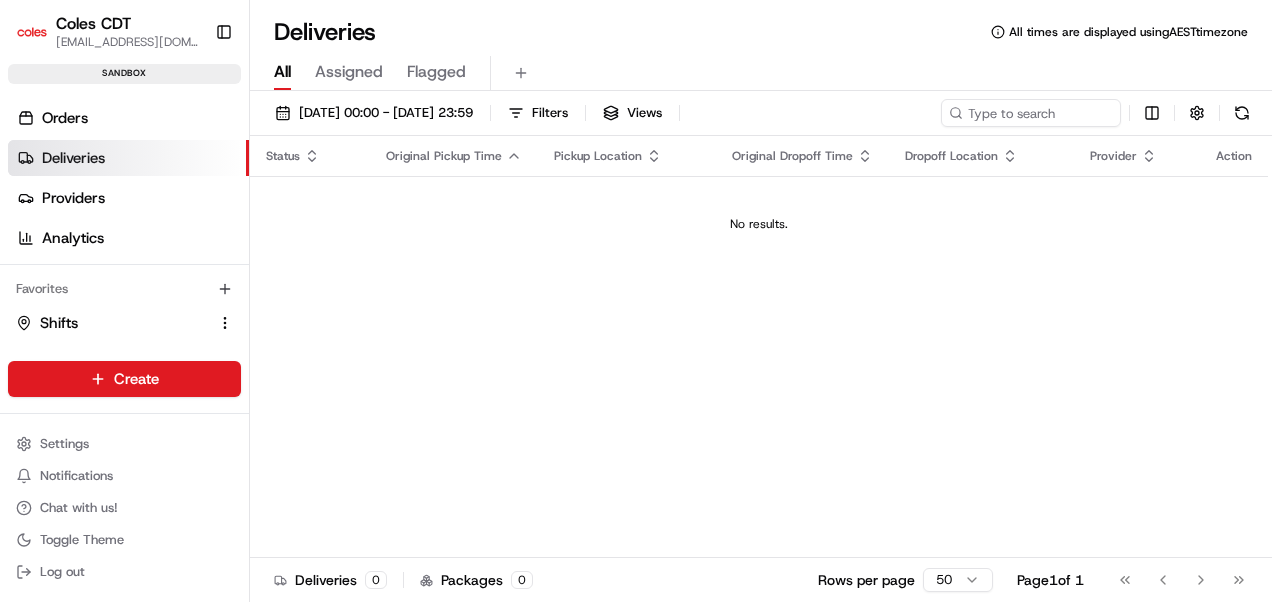 scroll, scrollTop: 0, scrollLeft: 0, axis: both 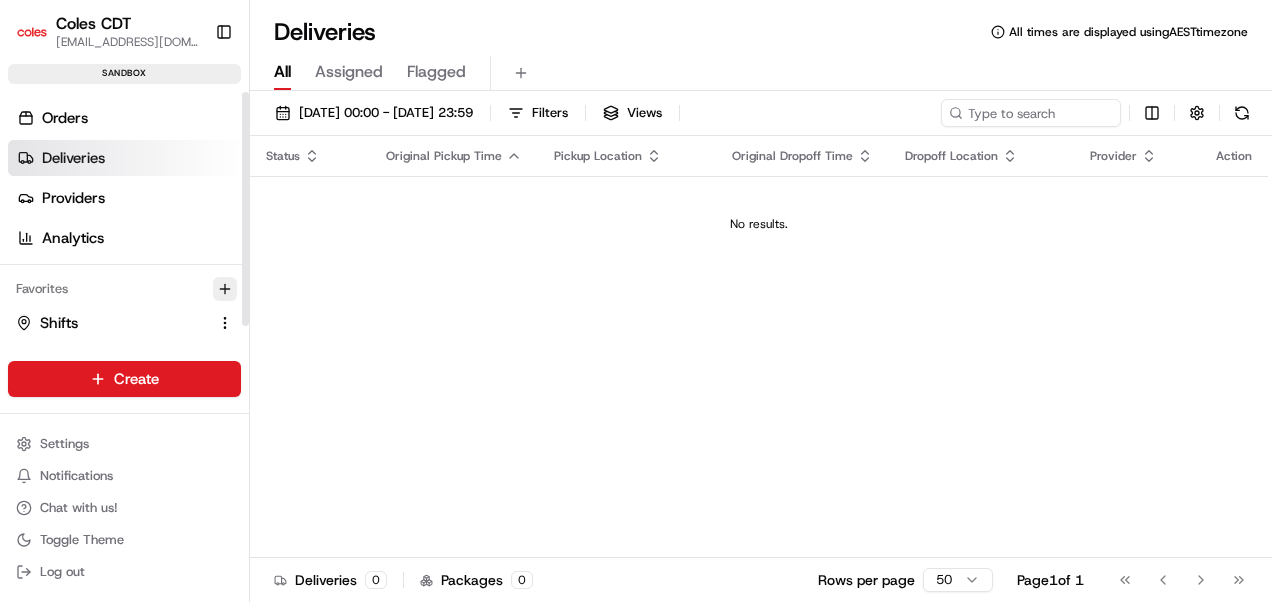 click 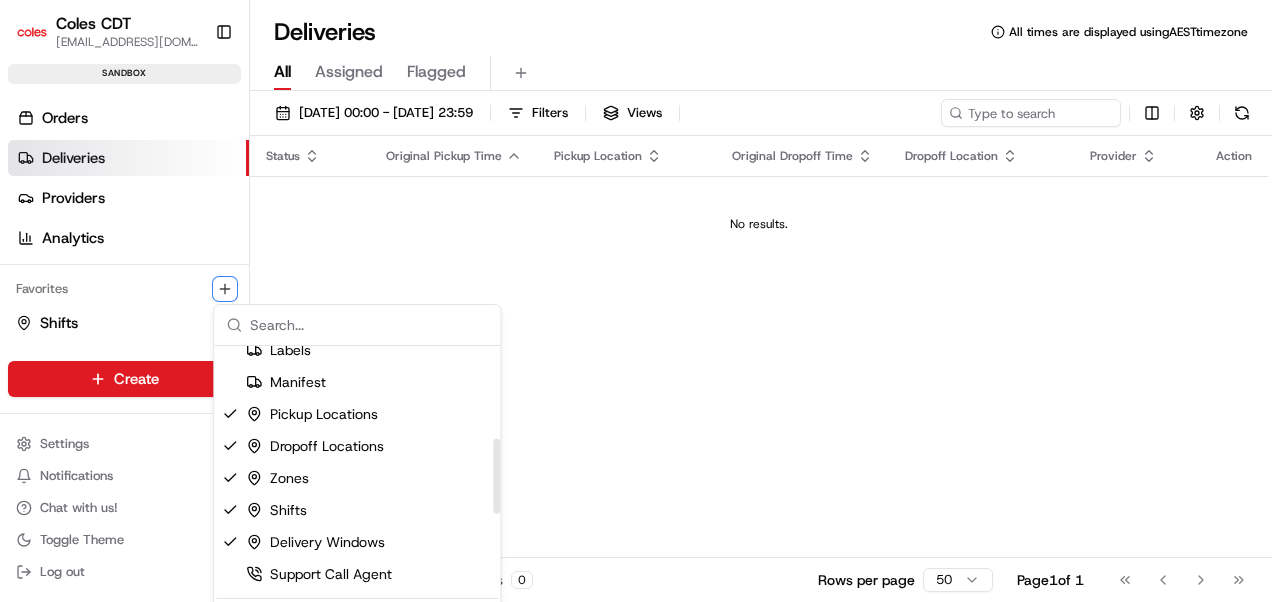 scroll, scrollTop: 308, scrollLeft: 0, axis: vertical 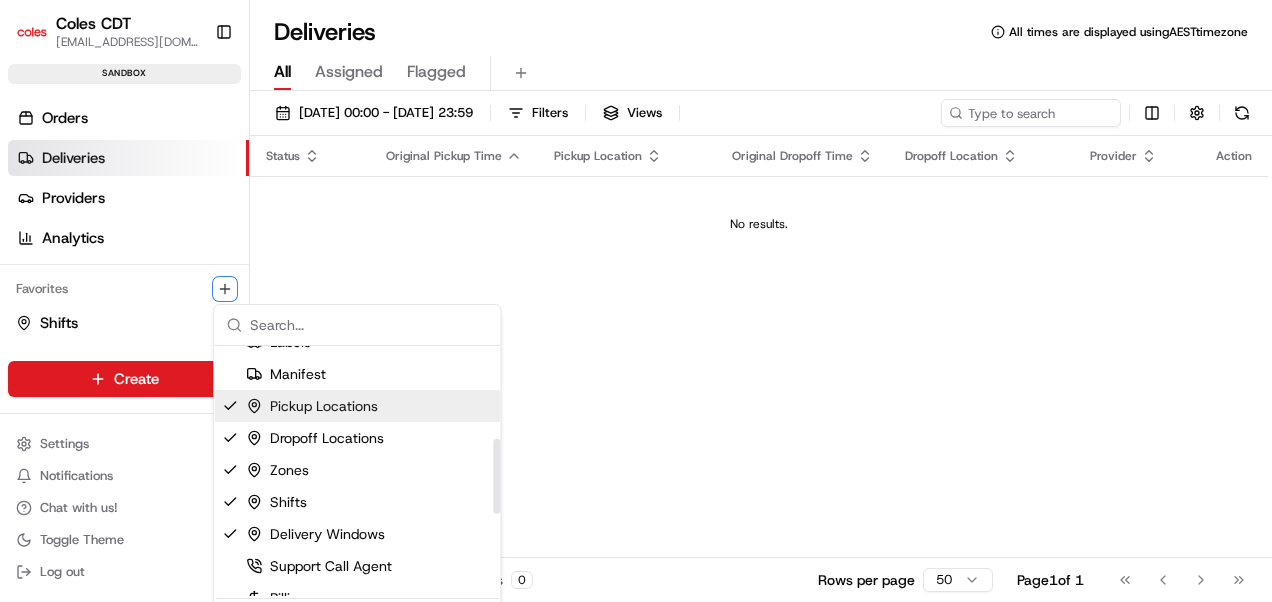 click on "Pickup Locations" at bounding box center [312, 406] 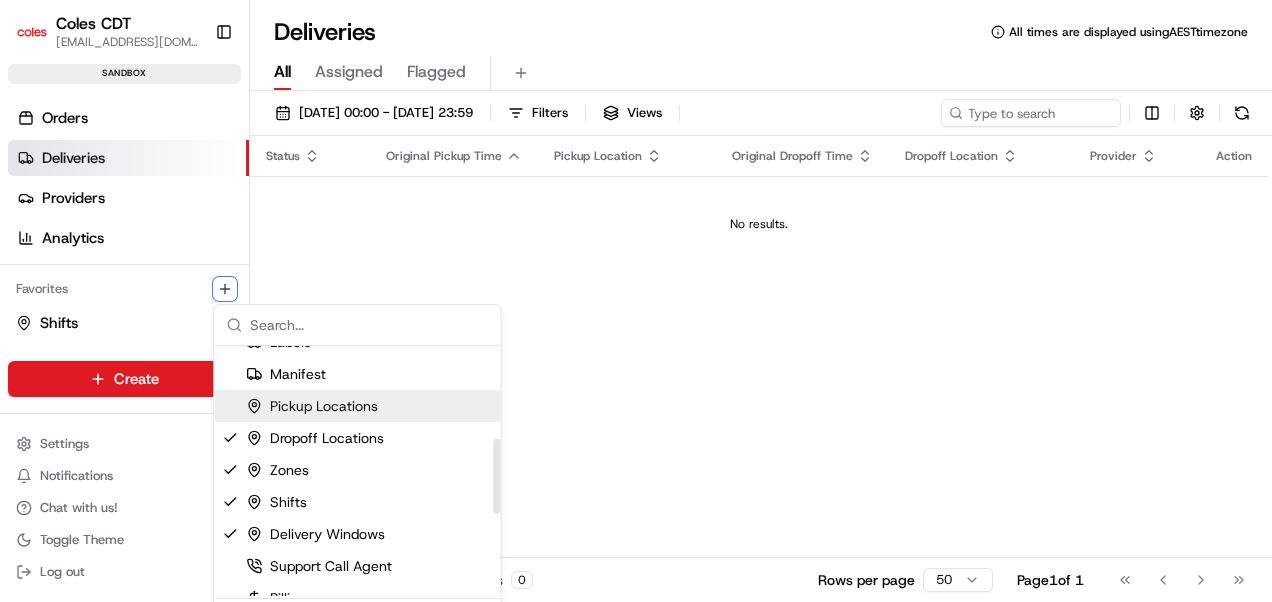 click on "Pickup Locations" at bounding box center (312, 406) 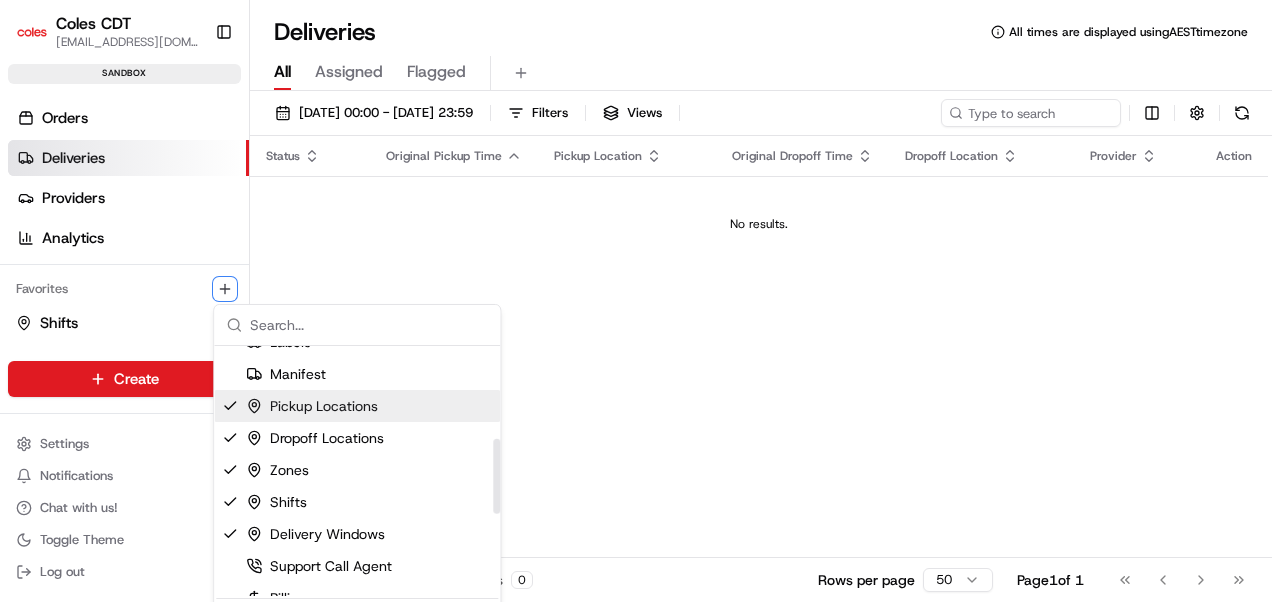 click on "Pickup Locations" at bounding box center [312, 406] 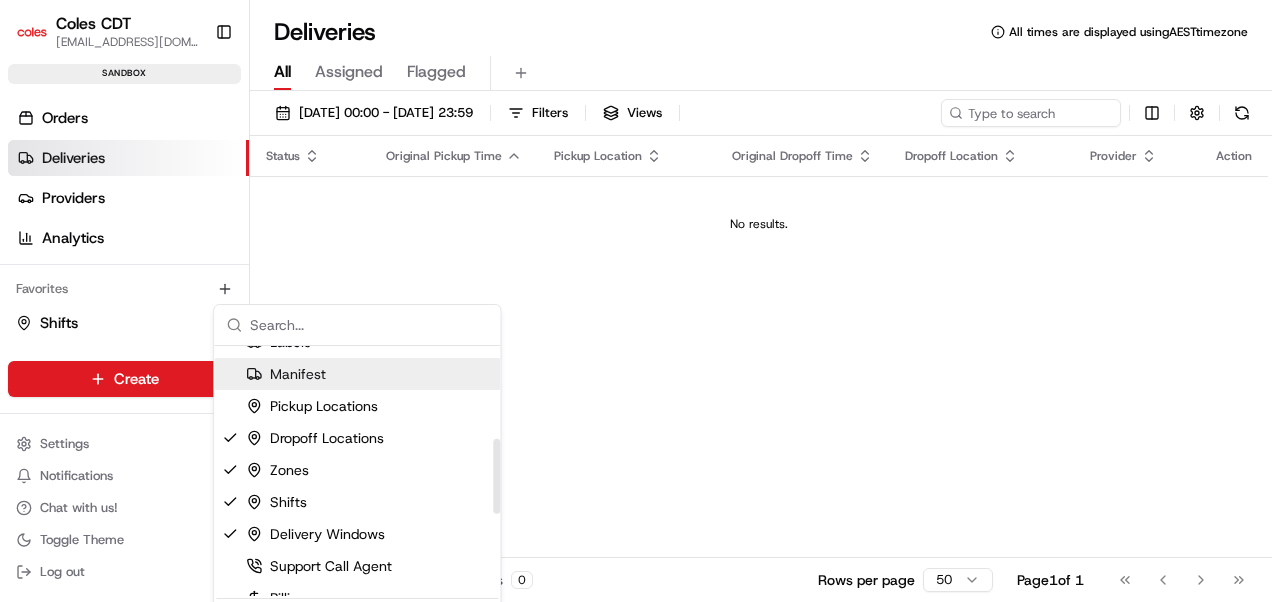 click on "Coles CDT [EMAIL_ADDRESS][DOMAIN_NAME] Toggle Sidebar sandbox Orders Deliveries Providers Analytics Favorites Shifts Zones Delivery Windows Dropoff Locations Main Menu Members & Organization Organization Users Roles Preferences Customization Tracking Orchestration Automations Dispatch Strategy Optimization Strategy Locations Pickup Locations Dropoff Locations Zones Shifts Delivery Windows Billing Billing Refund Requests Integrations Notification Triggers Webhooks API Keys Request Logs Create Settings Notifications Chat with us! Toggle Theme Log out Deliveries All times are displayed using  AEST  timezone All Assigned Flagged [DATE] 00:00 - [DATE] 23:59 Filters Views Status Original Pickup Time Pickup Location Original Dropoff Time Dropoff Location Provider Action No results. Deliveries 0 Packages 0 Rows per page 50 Page  1  of   1 Go to first page Go to previous page Go to next page Go to last page
Organization" at bounding box center [636, 301] 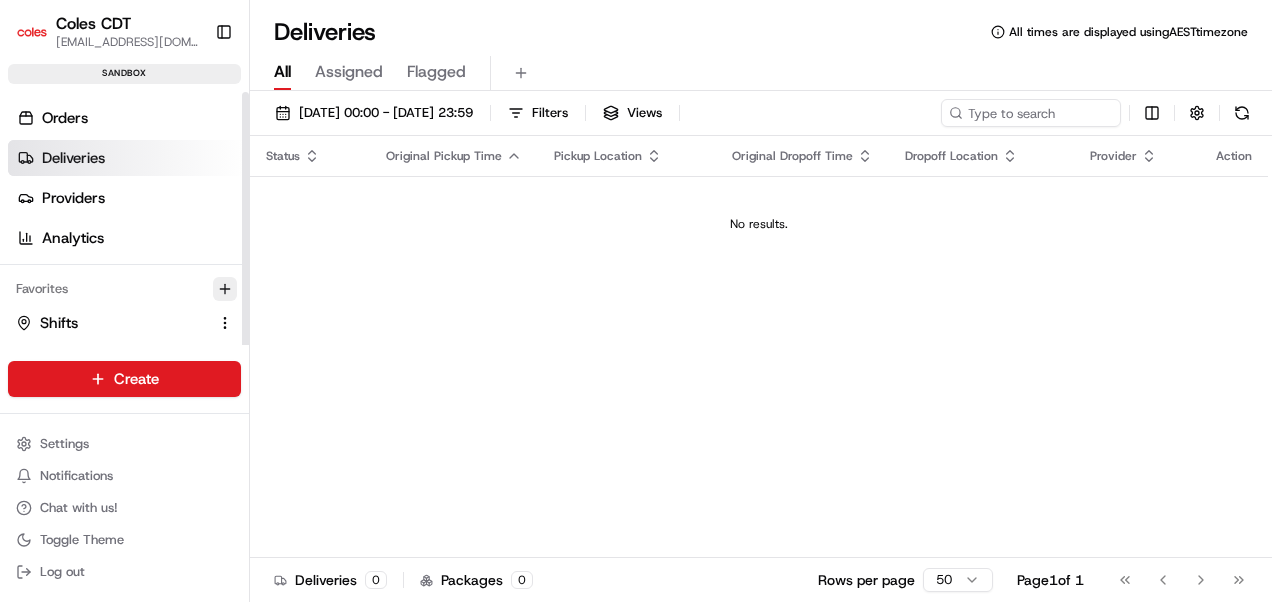click 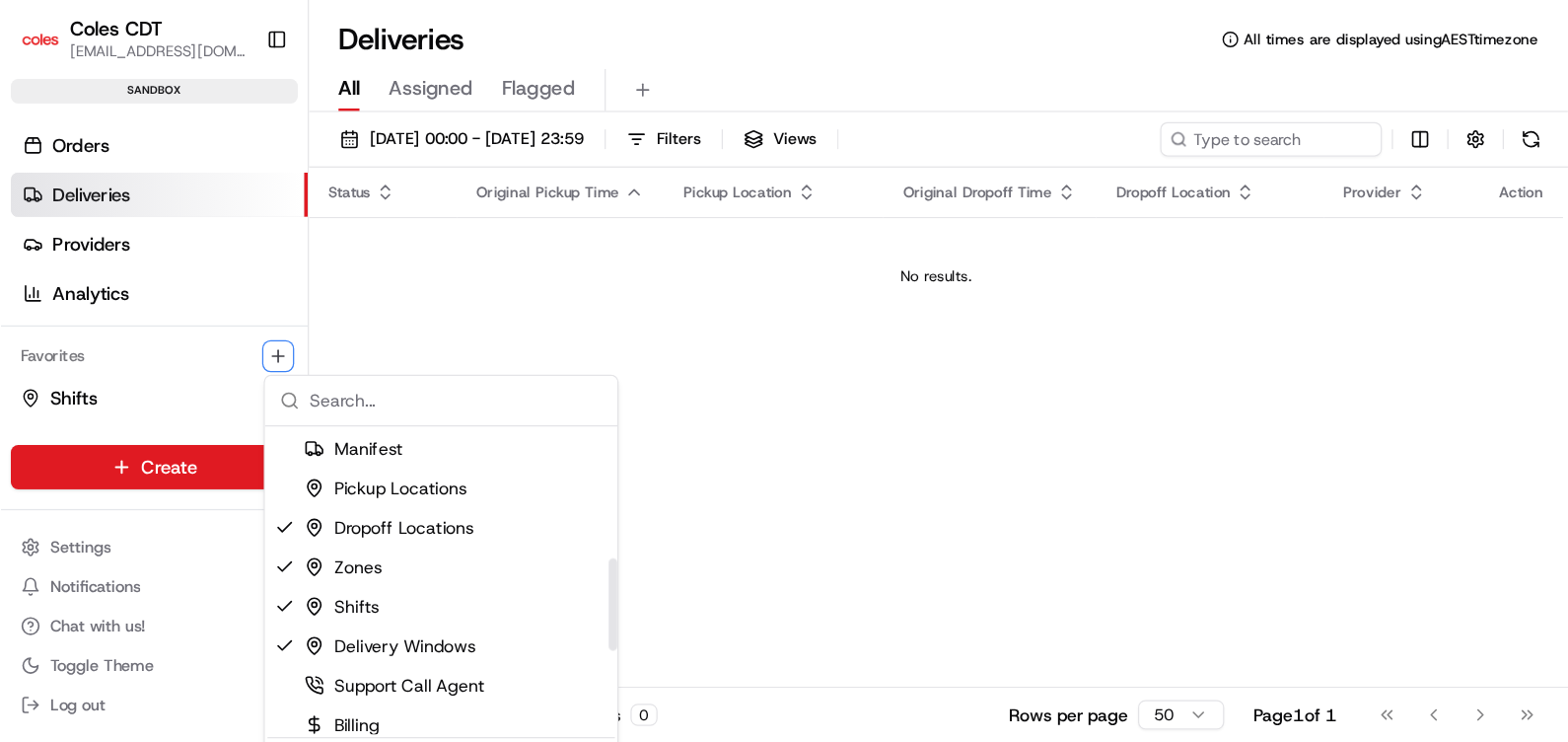 scroll, scrollTop: 305, scrollLeft: 0, axis: vertical 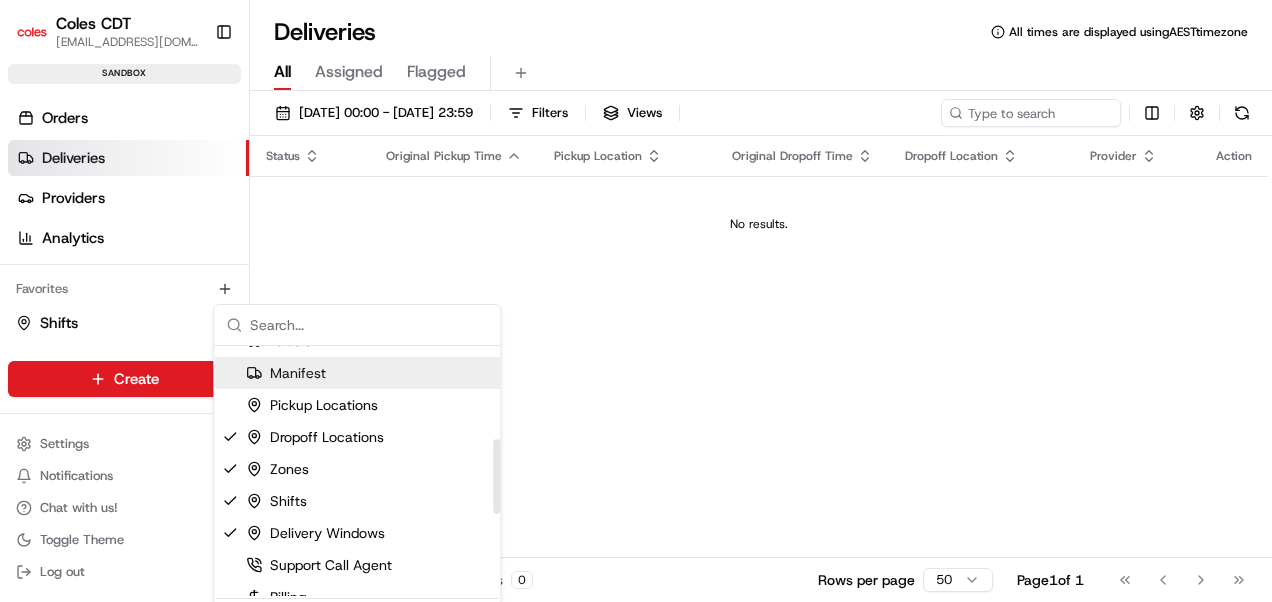 click on "Coles CDT [EMAIL_ADDRESS][DOMAIN_NAME] Toggle Sidebar sandbox Orders Deliveries Providers Analytics Favorites Shifts Zones Delivery Windows Dropoff Locations Main Menu Members & Organization Organization Users Roles Preferences Customization Tracking Orchestration Automations Dispatch Strategy Optimization Strategy Locations Pickup Locations Dropoff Locations Zones Shifts Delivery Windows Billing Billing Refund Requests Integrations Notification Triggers Webhooks API Keys Request Logs Create Settings Notifications Chat with us! Toggle Theme Log out Deliveries All times are displayed using  AEST  timezone All Assigned Flagged [DATE] 00:00 - [DATE] 23:59 Filters Views Status Original Pickup Time Pickup Location Original Dropoff Time Dropoff Location Provider Action No results. Deliveries 0 Packages 0 Rows per page 50 Page  1  of   1 Go to first page Go to previous page Go to next page Go to last page
Organization" at bounding box center (636, 301) 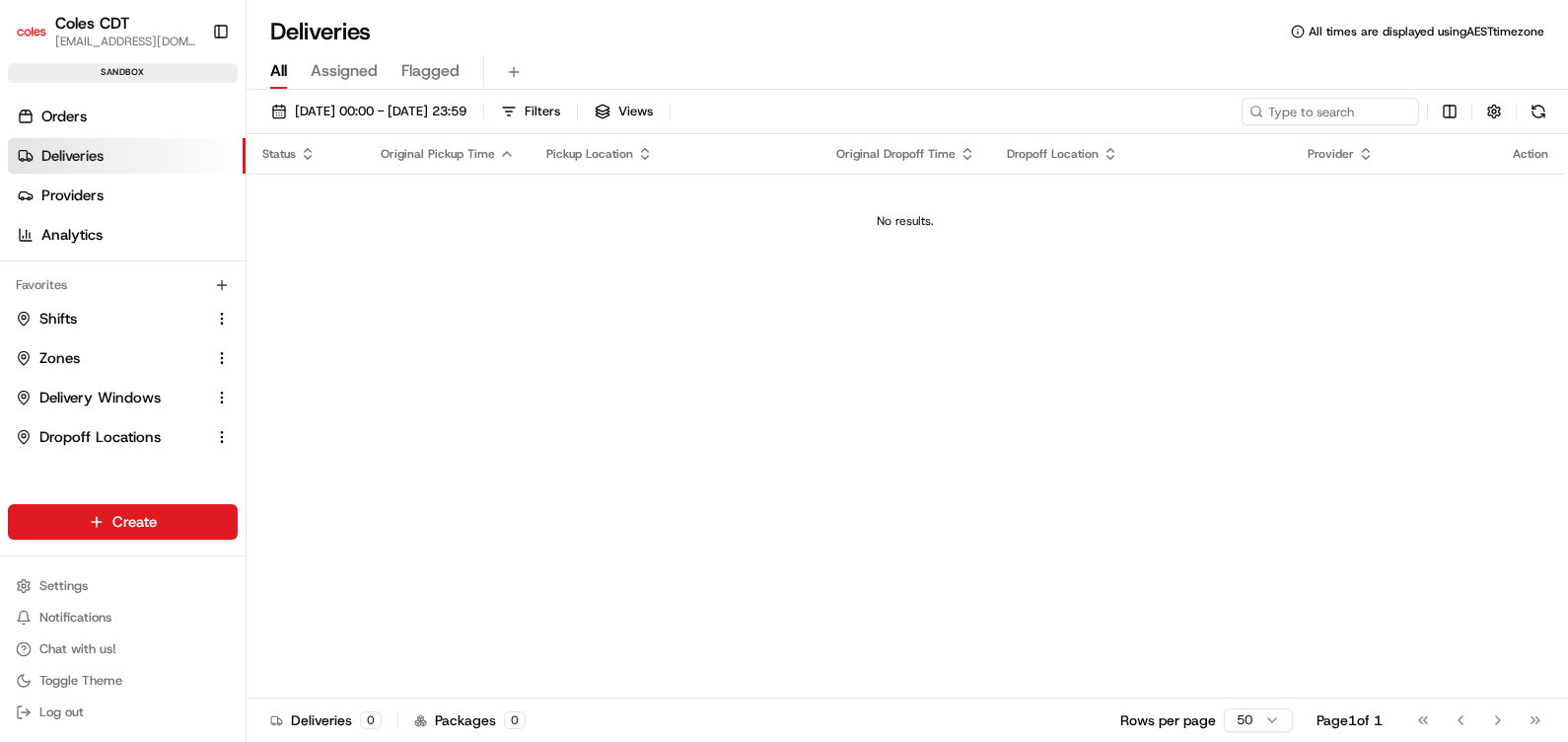drag, startPoint x: 1191, startPoint y: 0, endPoint x: 966, endPoint y: 390, distance: 450.24993 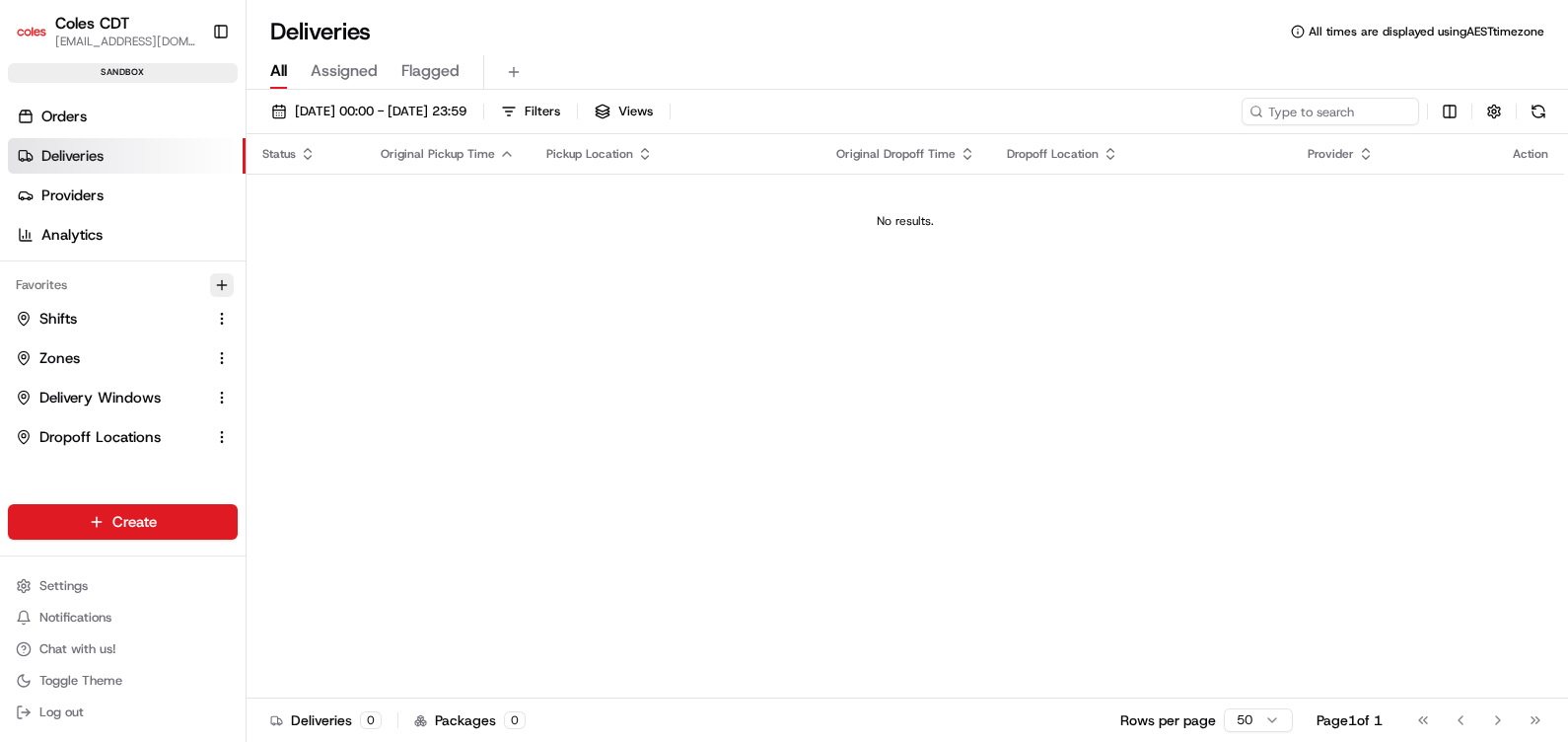 click 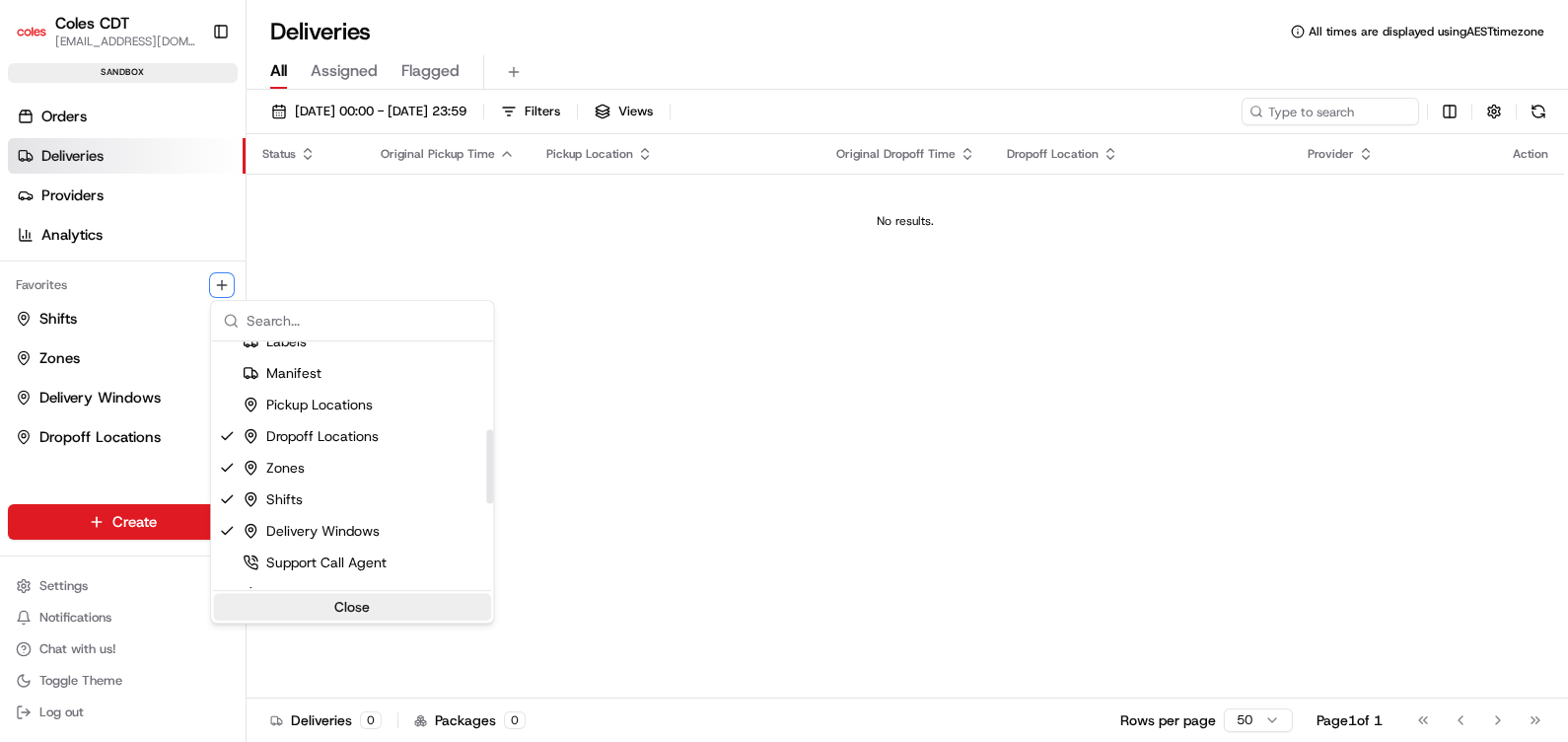 scroll, scrollTop: 270, scrollLeft: 0, axis: vertical 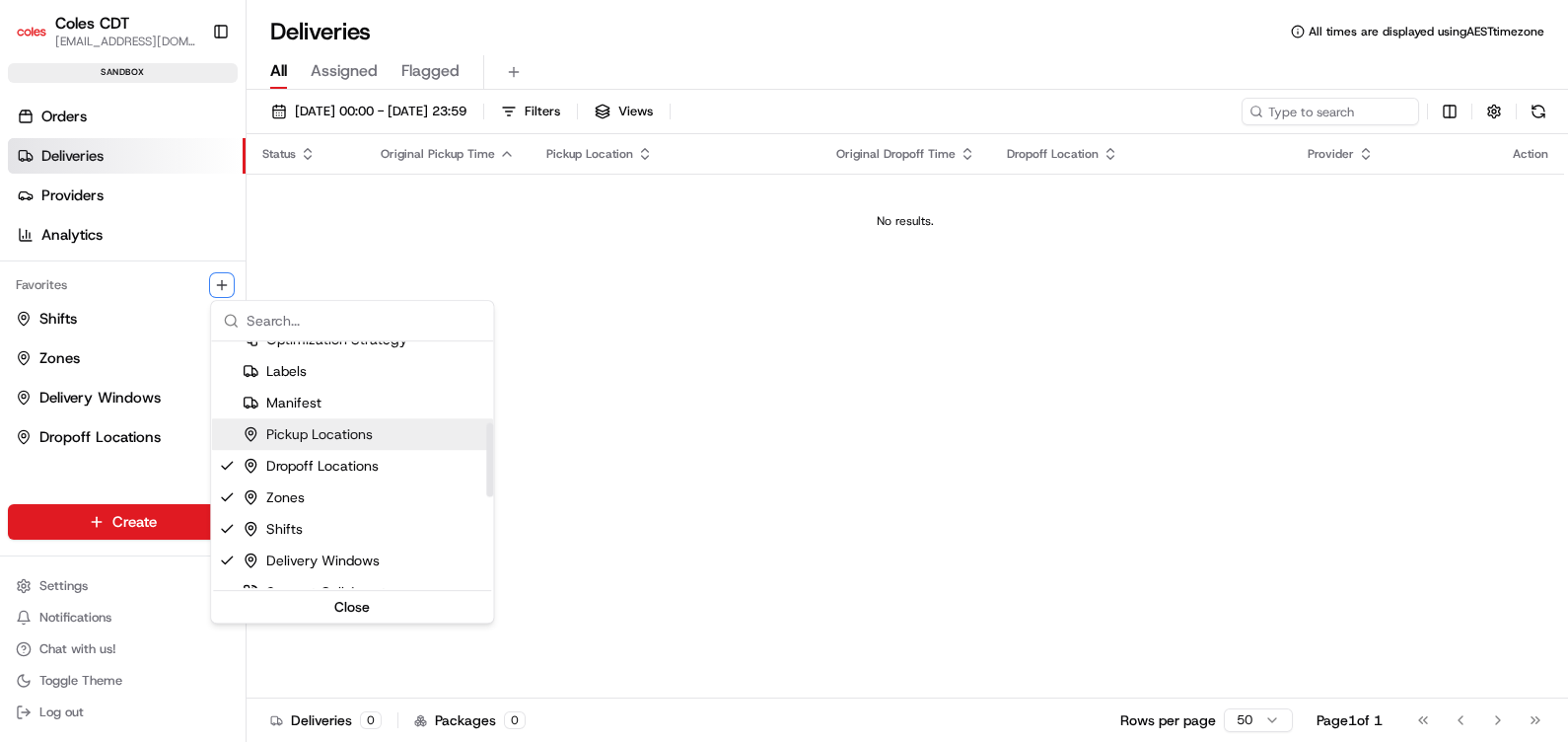click on "Pickup Locations" at bounding box center (308, 434) 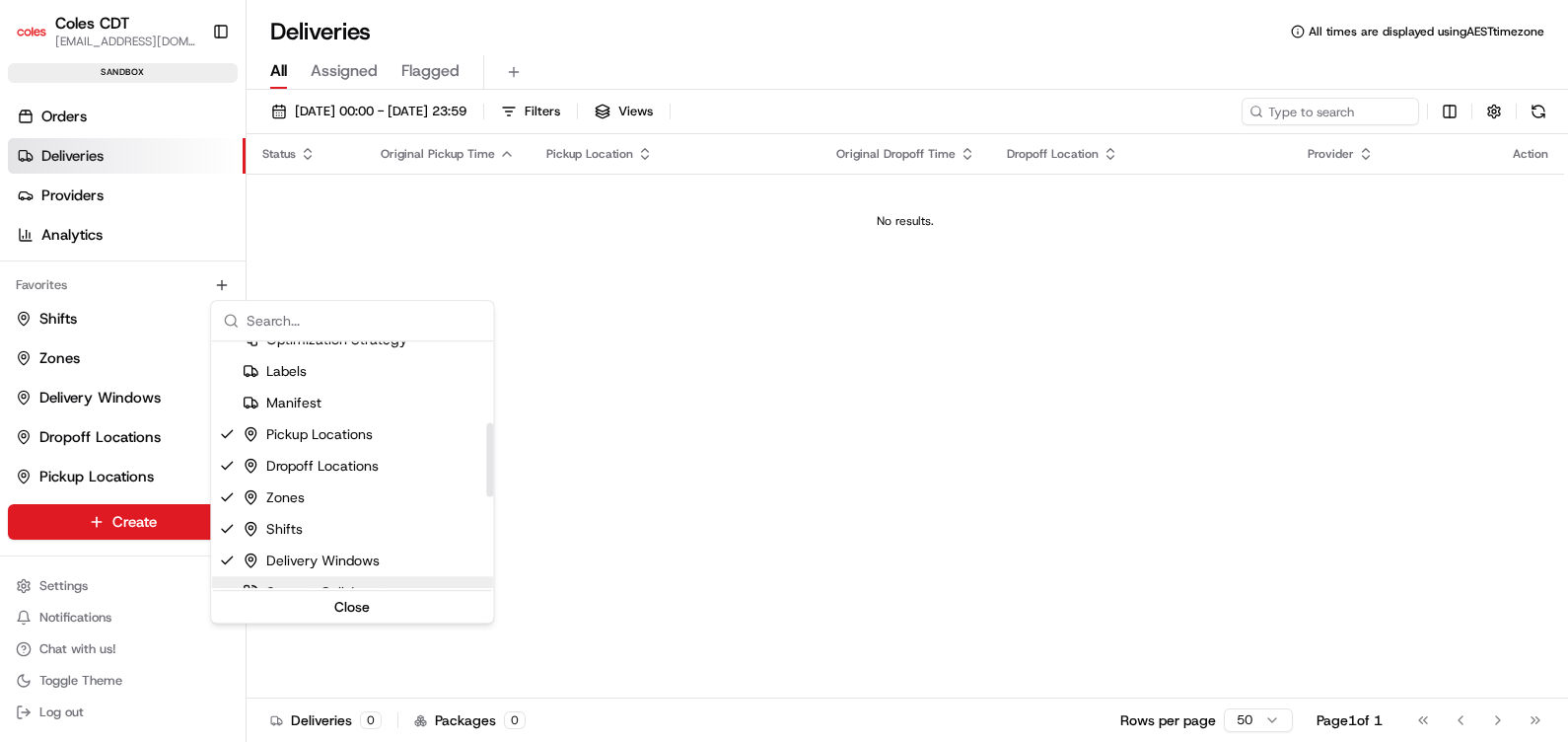 click on "Coles CDT [EMAIL_ADDRESS][DOMAIN_NAME] Toggle Sidebar sandbox Orders Deliveries Providers Analytics Favorites Shifts Zones Delivery Windows Dropoff Locations Pickup Locations Main Menu Members & Organization Organization Users Roles Preferences Customization Tracking Orchestration Automations Dispatch Strategy Optimization Strategy Locations Pickup Locations Dropoff Locations Zones Shifts Delivery Windows Billing Billing Refund Requests Integrations Notification Triggers Webhooks API Keys Request Logs Create Settings Notifications Chat with us! Toggle Theme Log out Deliveries All times are displayed using  AEST  timezone All Assigned Flagged [DATE] 00:00 - [DATE] 23:59 Filters Views Status Original Pickup Time Pickup Location Original Dropoff Time Dropoff Location Provider Action No results. Deliveries 0 Packages 0 Rows per page 50 Page  1  of   1 Go to first page Go to previous page Go to next page Go to last page" at bounding box center (784, 371) 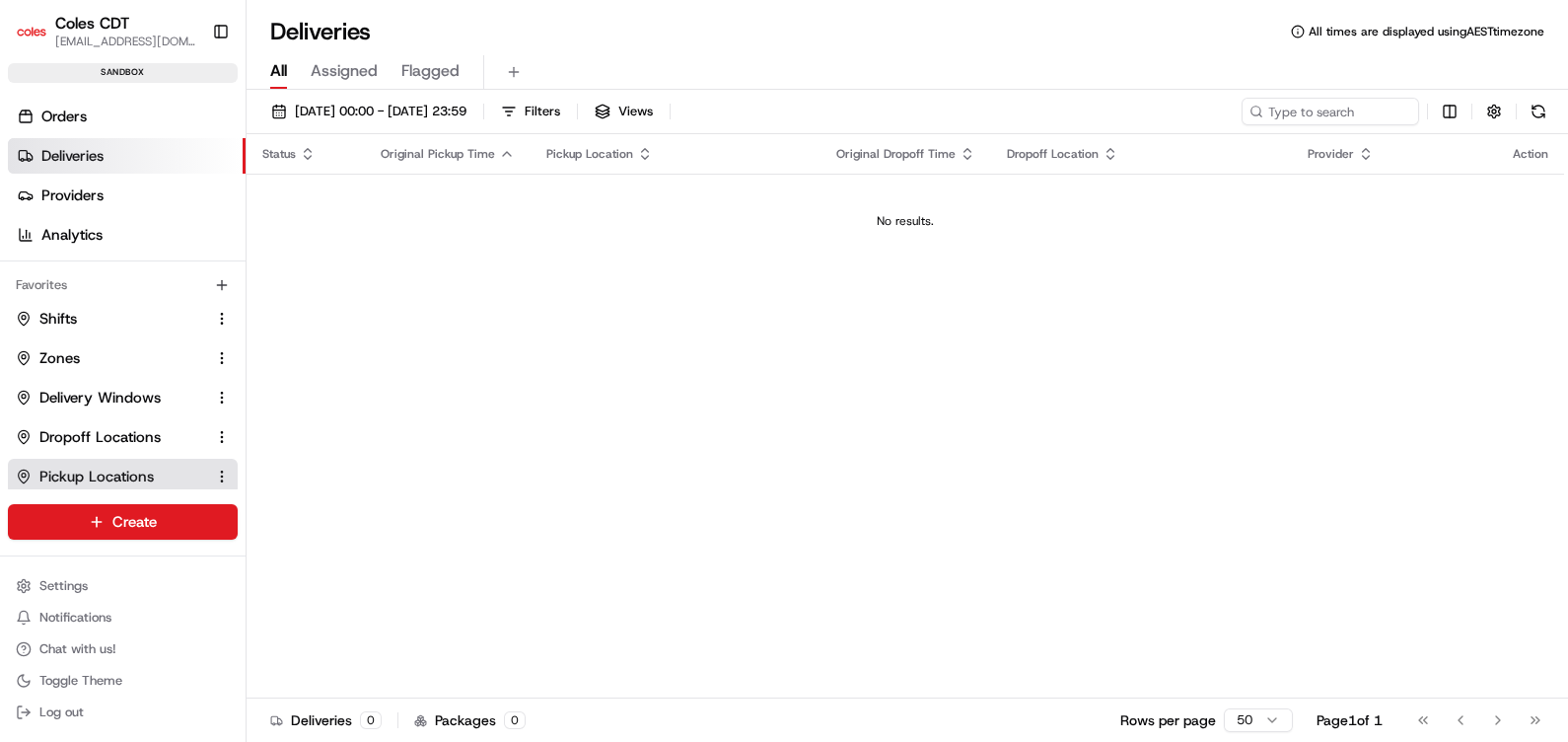 click on "Pickup Locations" at bounding box center (97, 477) 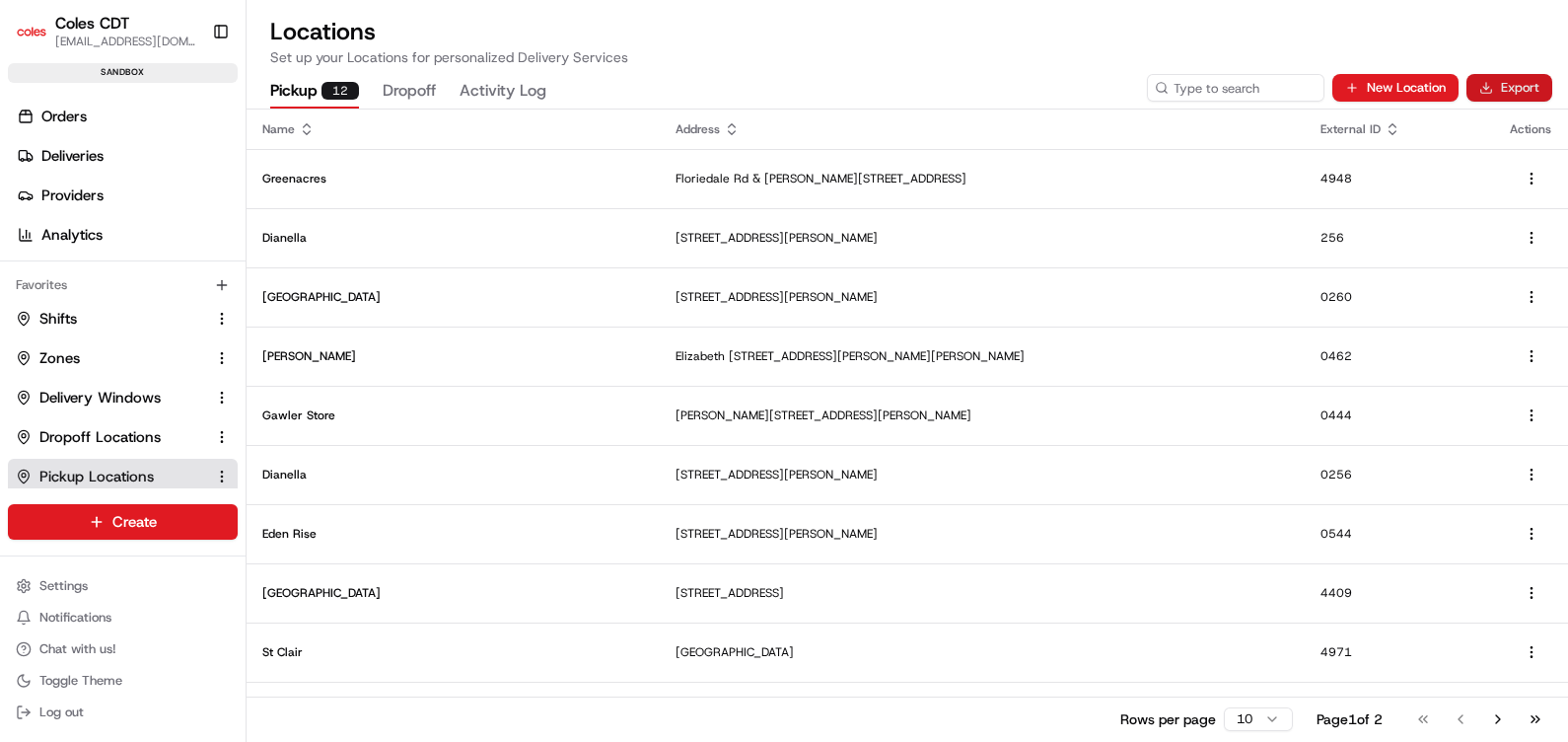click on "Export" at bounding box center [1509, 88] 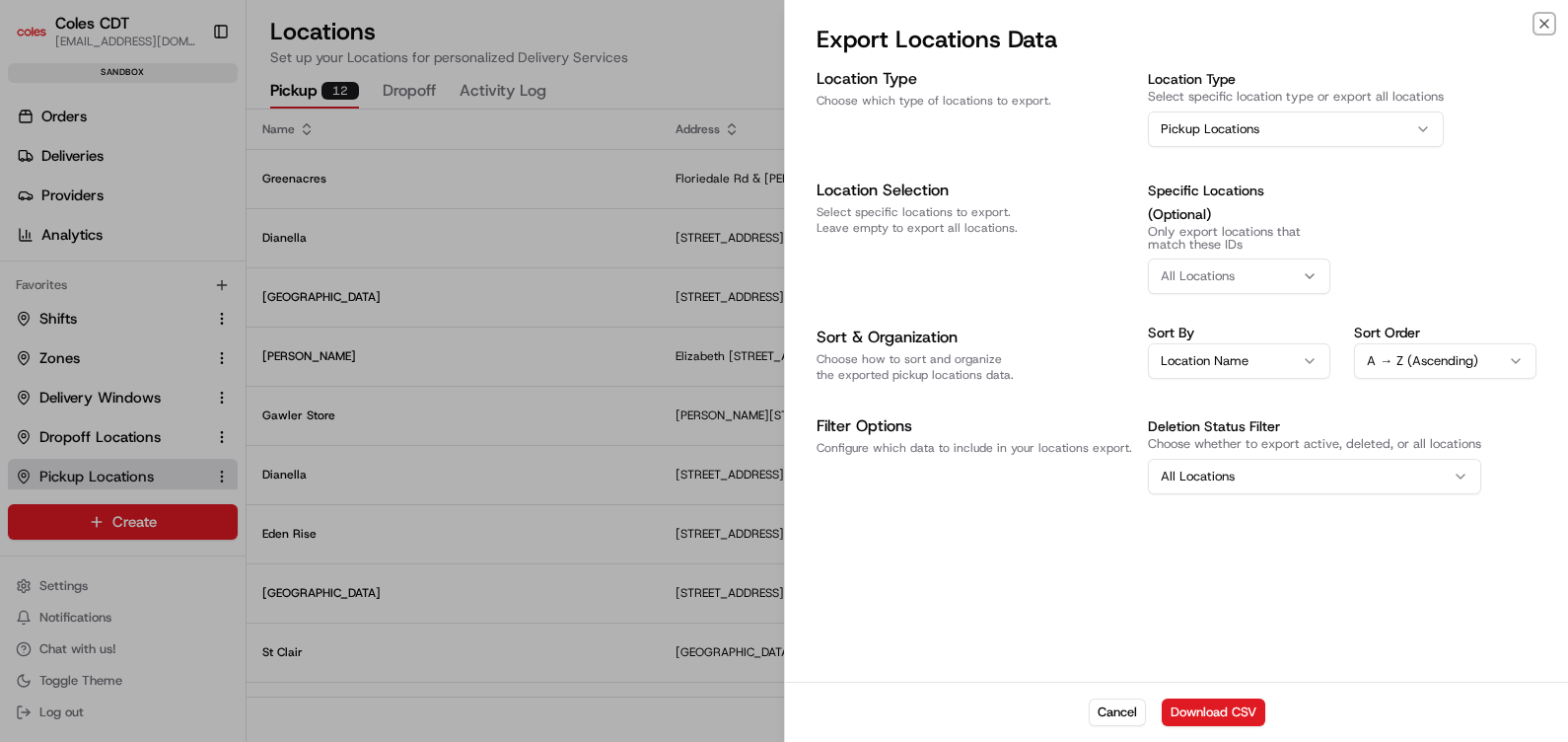 click on "Pickup Locations" at bounding box center [1296, 129] 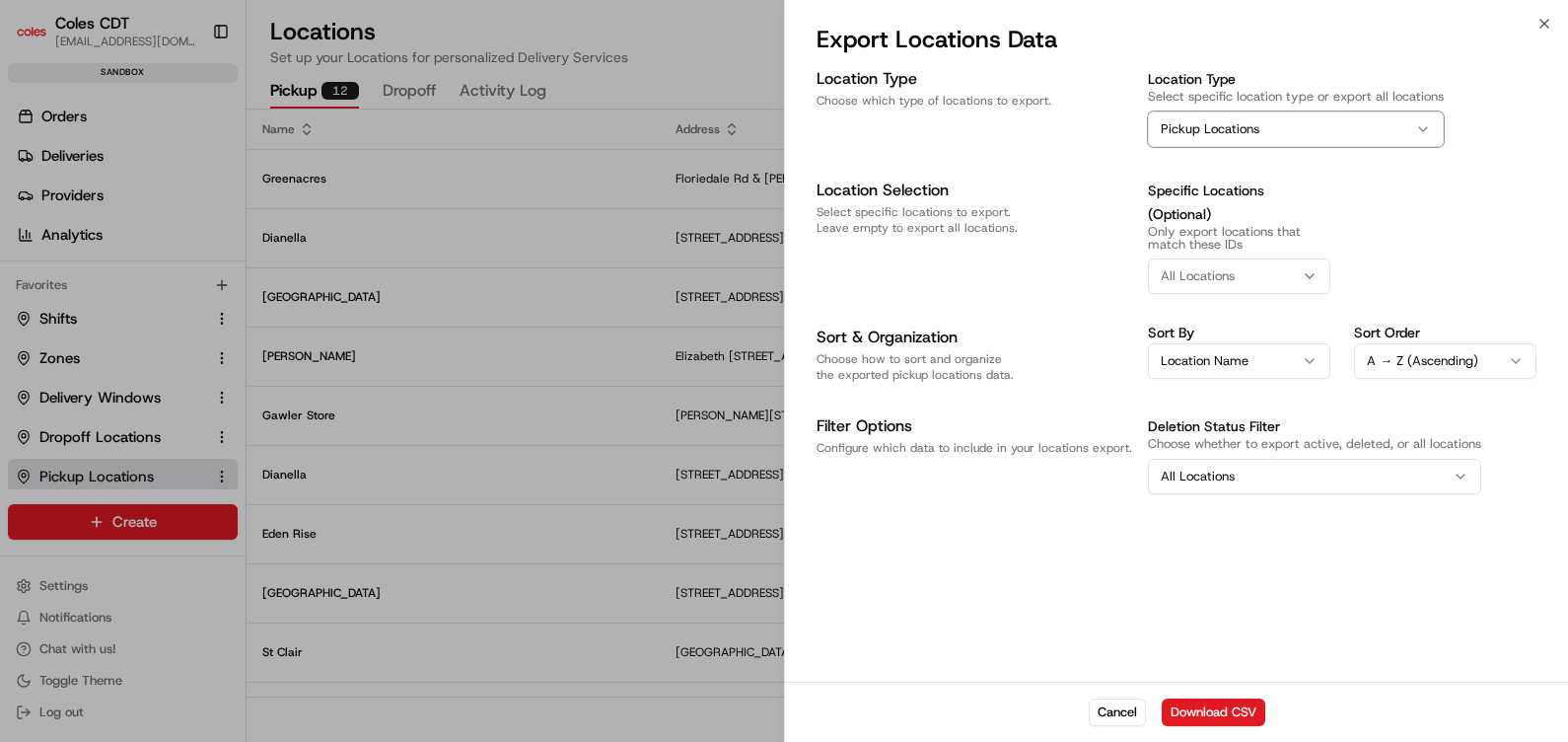 click on "Location Type Choose which type of locations to export. Location Type Select specific location type or export all locations Pickup Locations Location Selection Select specific locations to export. Leave empty to export all locations. Specific Locations (Optional) Only export locations that match these IDs All Locations Sort & Organization Choose how to sort and organize the exported pickup locations data. Sort By Location Name Sort Order A → Z (Ascending) Filter Options Configure which data to include in your locations export. Deletion Status Filter Choose whether to export active, deleted, or all locations All Locations" at bounding box center [1176, 372] 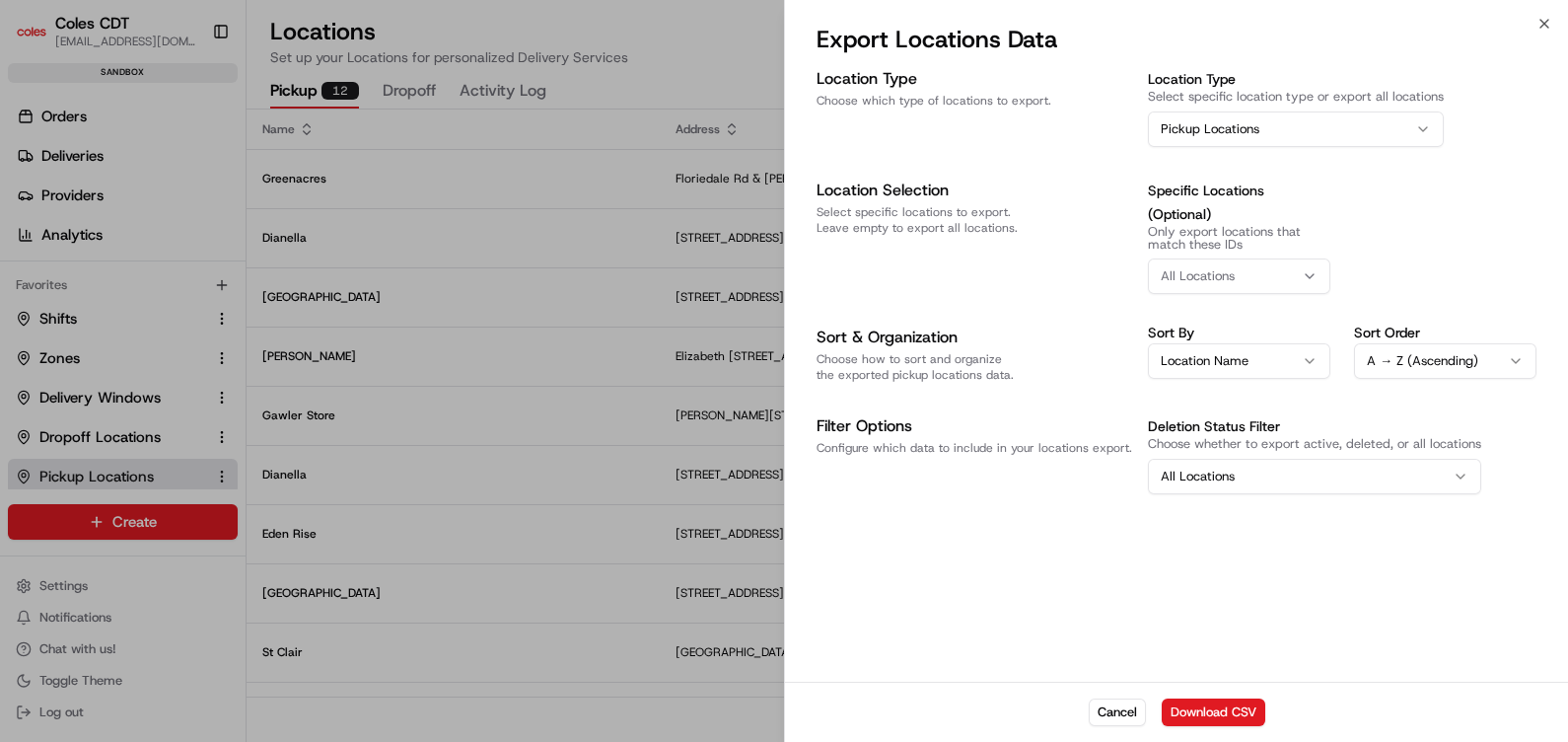 click on "All Locations" at bounding box center (1239, 276) 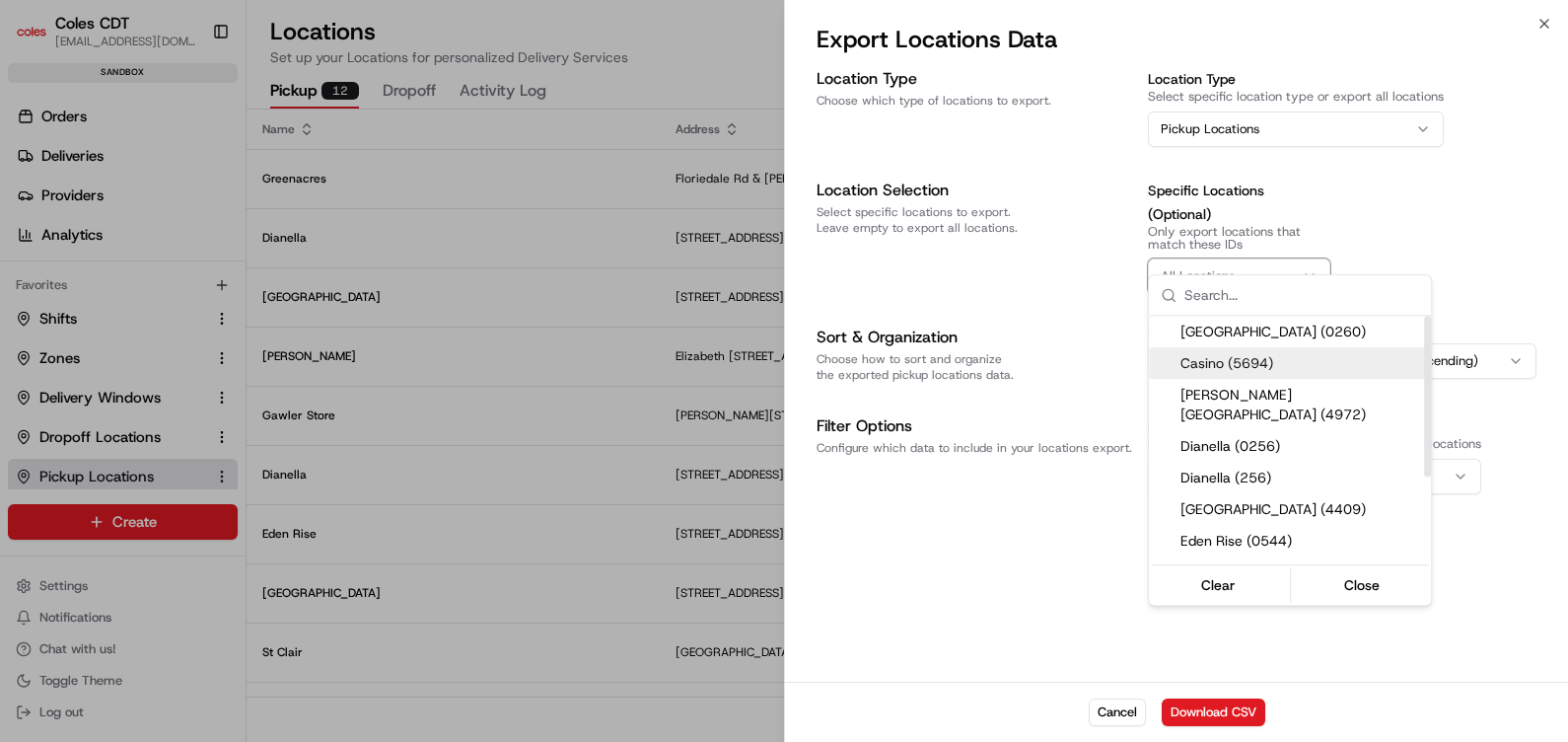 click on "Casino (5694)" at bounding box center (1302, 363) 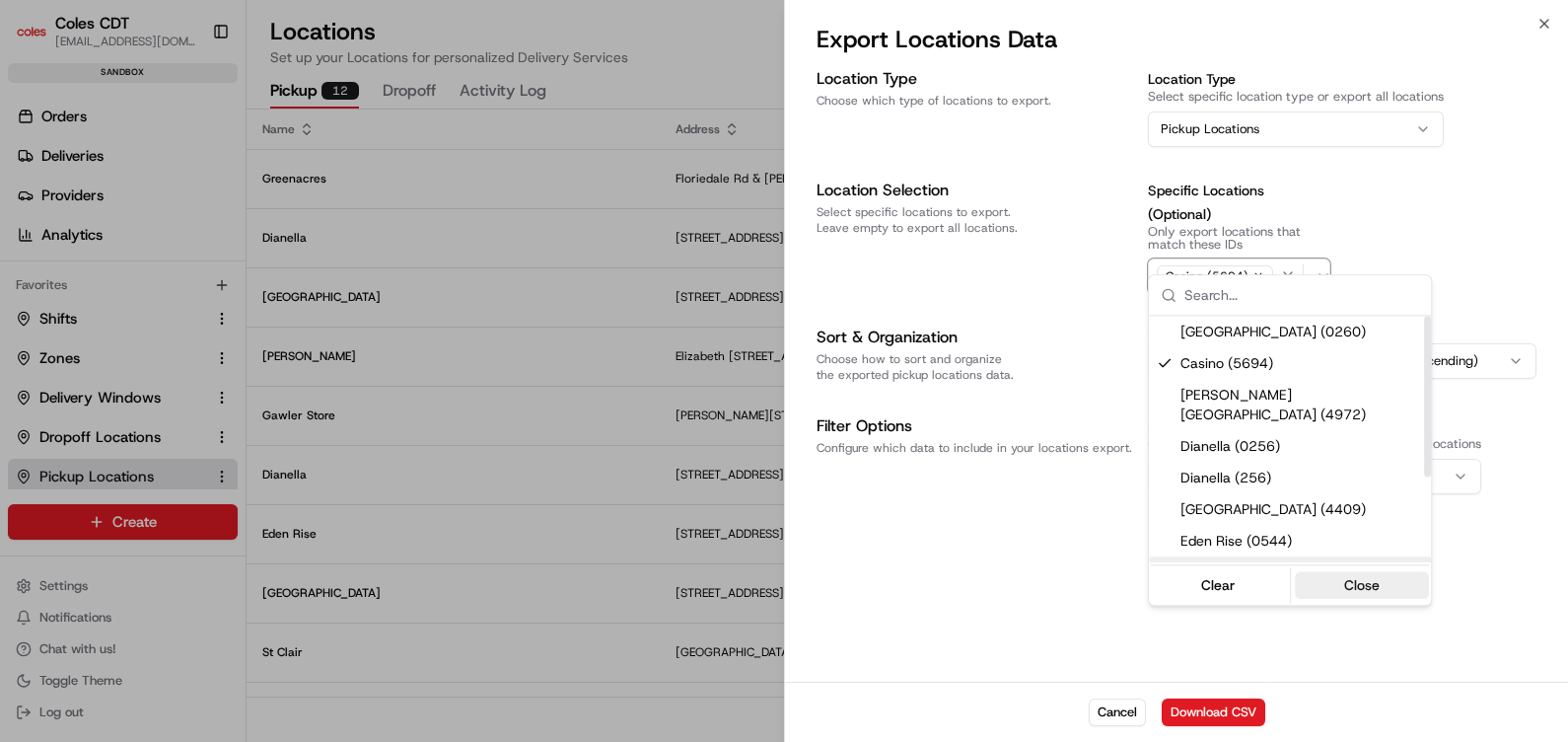 click on "Close" at bounding box center (1362, 585) 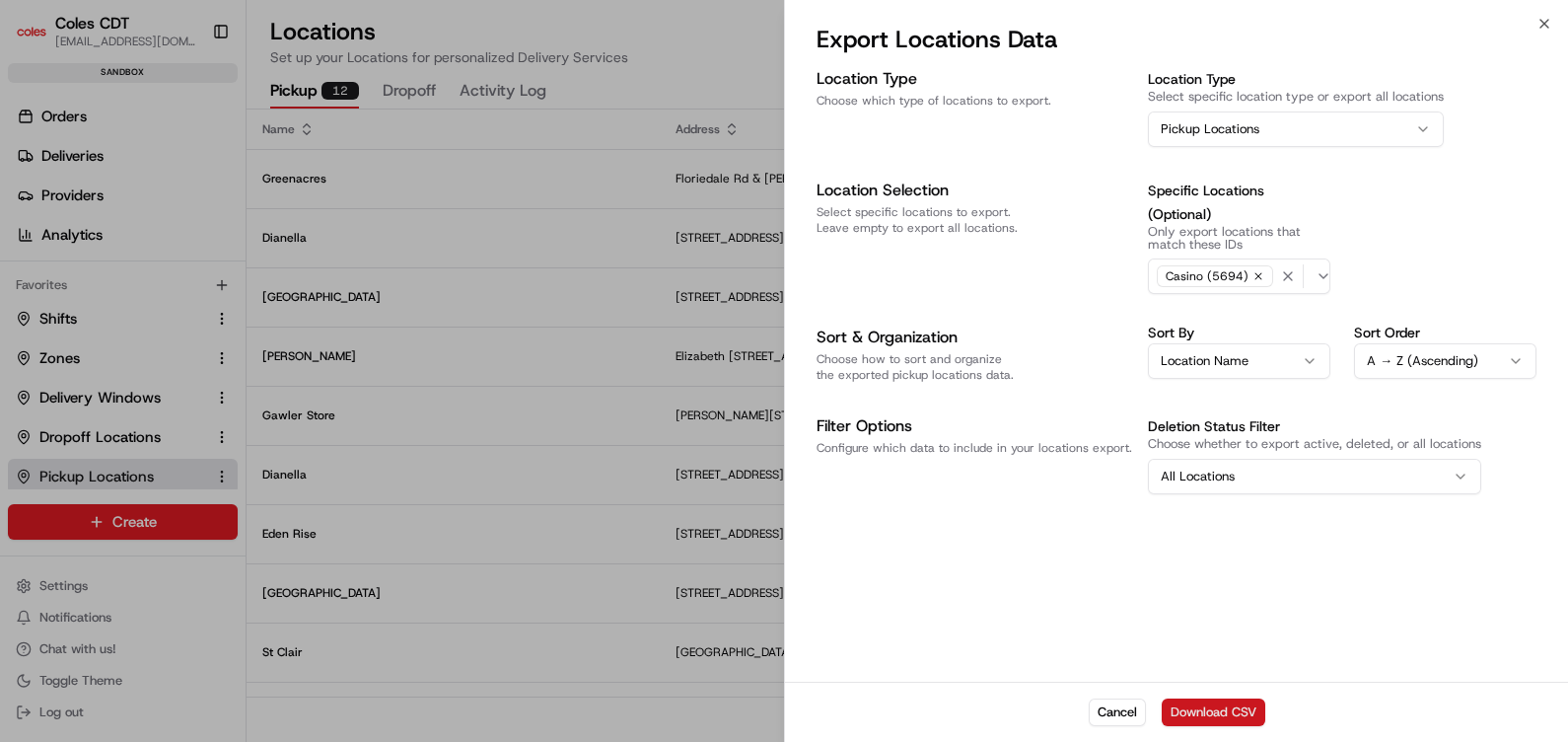 click on "Download CSV" at bounding box center [1213, 712] 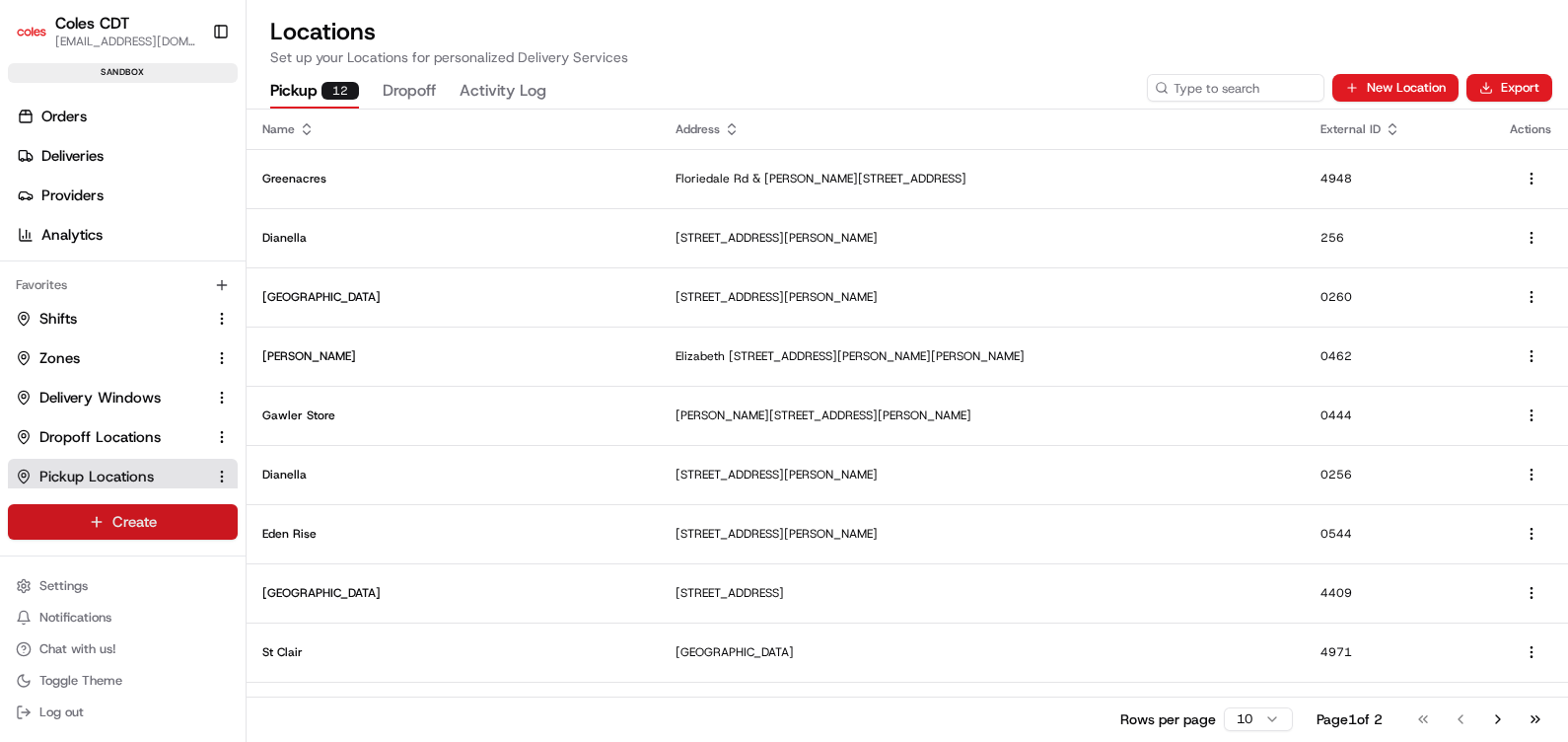 click on "Coles CDT [EMAIL_ADDRESS][DOMAIN_NAME] Toggle Sidebar sandbox Orders Deliveries Providers Analytics Favorites Shifts Zones Delivery Windows Dropoff Locations Pickup Locations Main Menu Members & Organization Organization Users Roles Preferences Customization Tracking Orchestration Automations Dispatch Strategy Optimization Strategy Locations Pickup Locations Dropoff Locations Zones Shifts Delivery Windows Billing Billing Refund Requests Integrations Notification Triggers Webhooks API Keys Request Logs Create Settings Notifications Chat with us! Toggle Theme Log out Locations Set up your Locations for personalized Delivery Services Pickup 12 Dropoff Activity Log New Location Export Name Address External ID Actions Greenacres [GEOGRAPHIC_DATA][PERSON_NAME][STREET_ADDRESS] Dianella [STREET_ADDRESS] [STREET_ADDRESS] [STREET_ADDRESS][PERSON_NAME] [STREET_ADDRESS][PERSON_NAME][PERSON_NAME][PERSON_NAME][PERSON_NAME], AU" at bounding box center [784, 371] 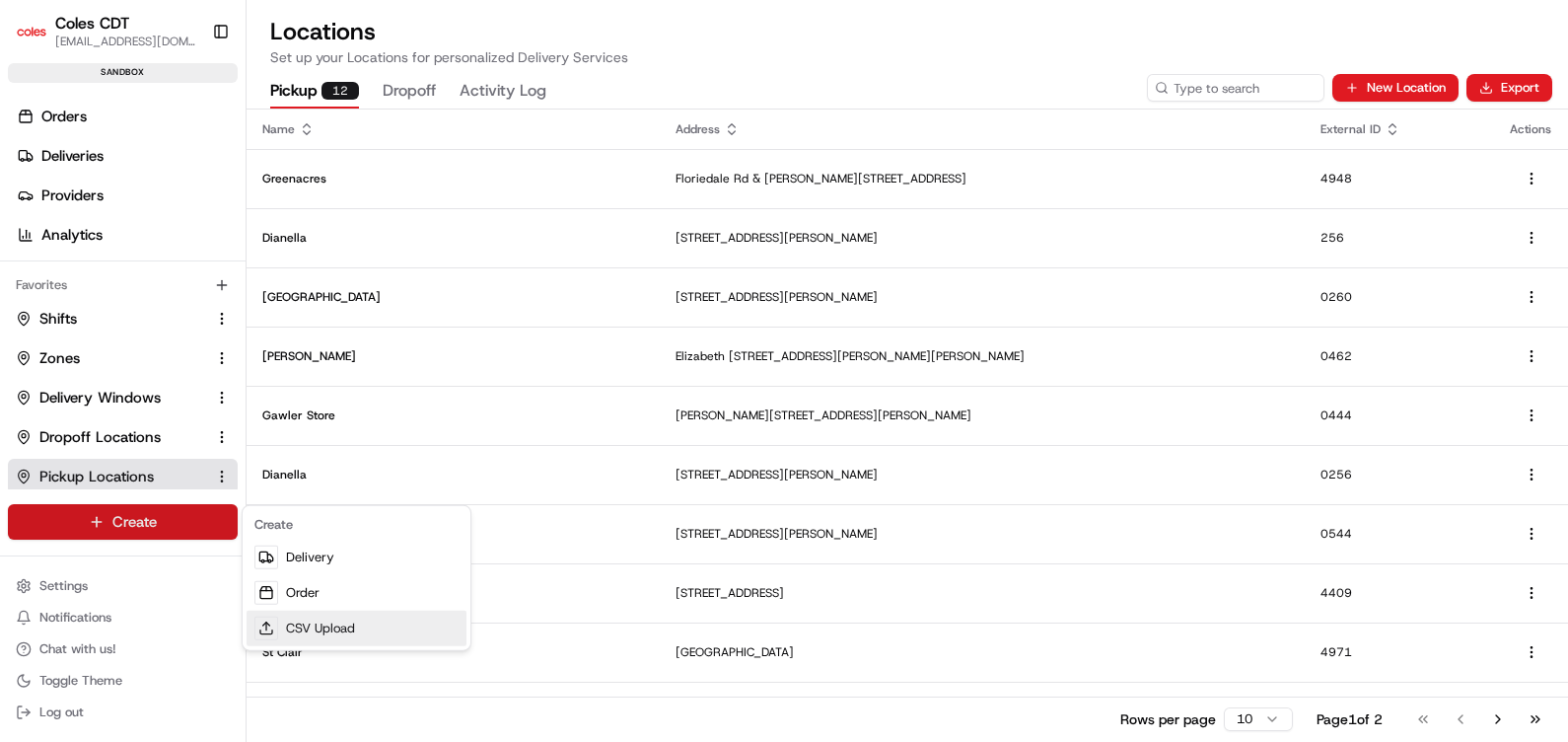 click on "CSV Upload" at bounding box center (356, 629) 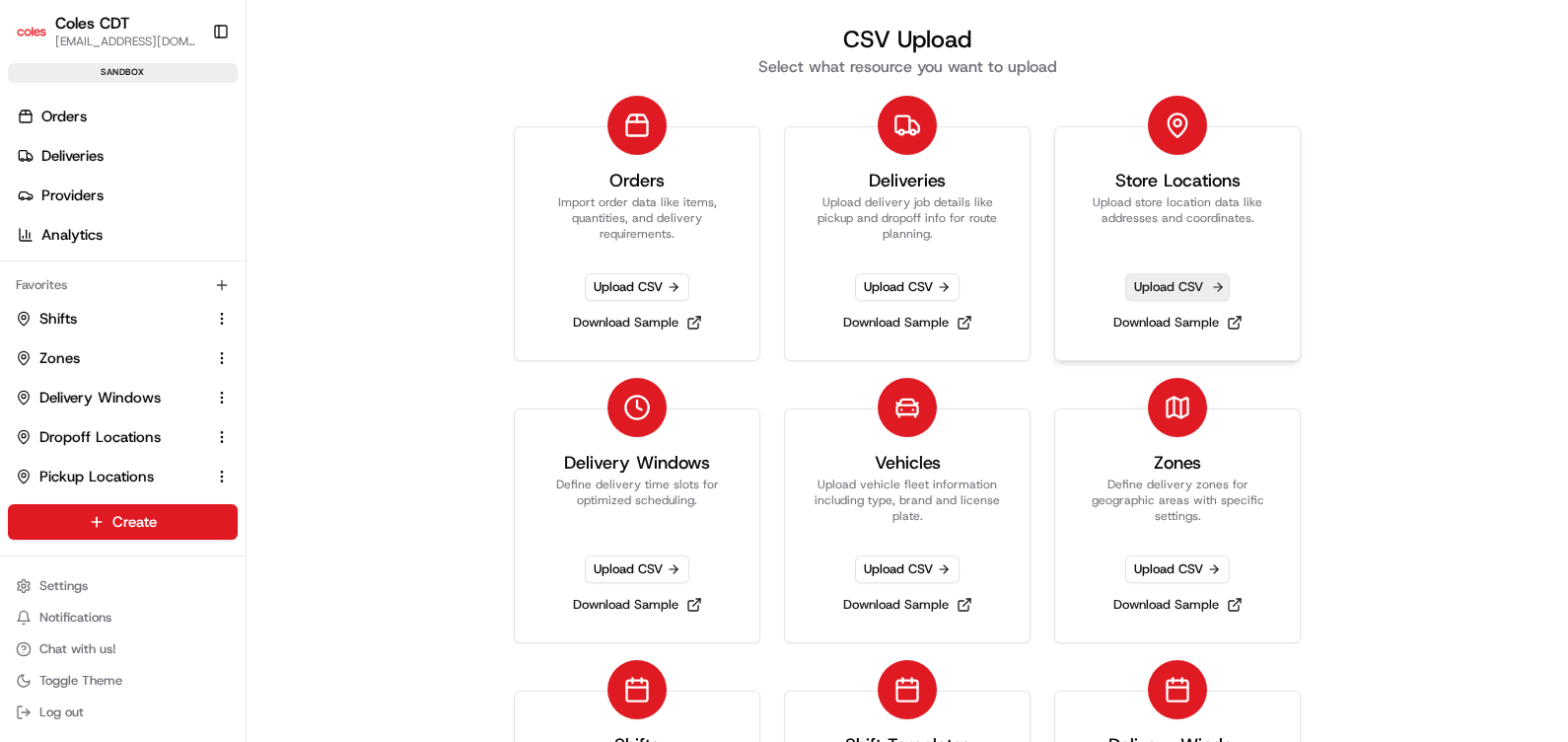 click on "Upload CSV" at bounding box center [1177, 287] 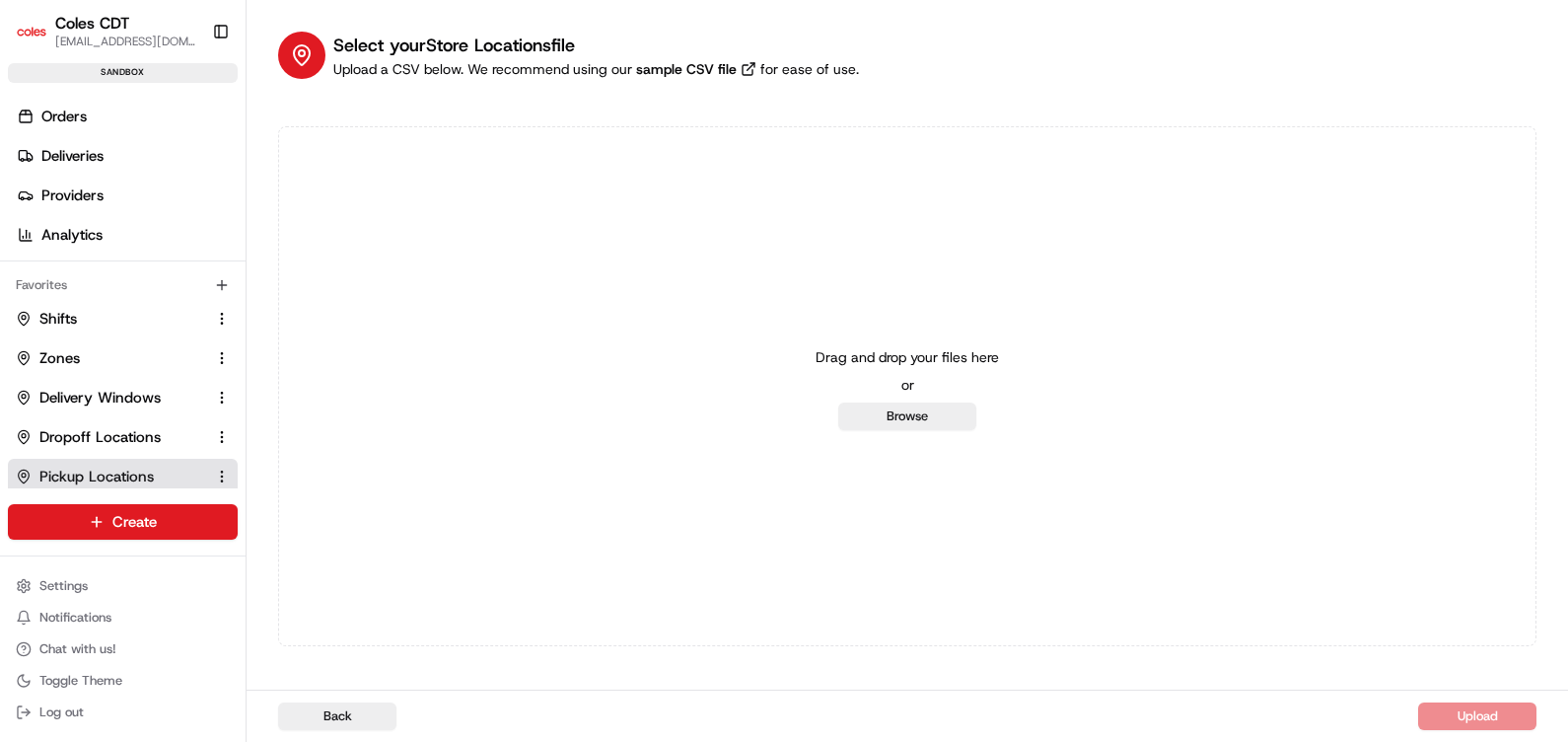click on "Pickup Locations" at bounding box center (97, 477) 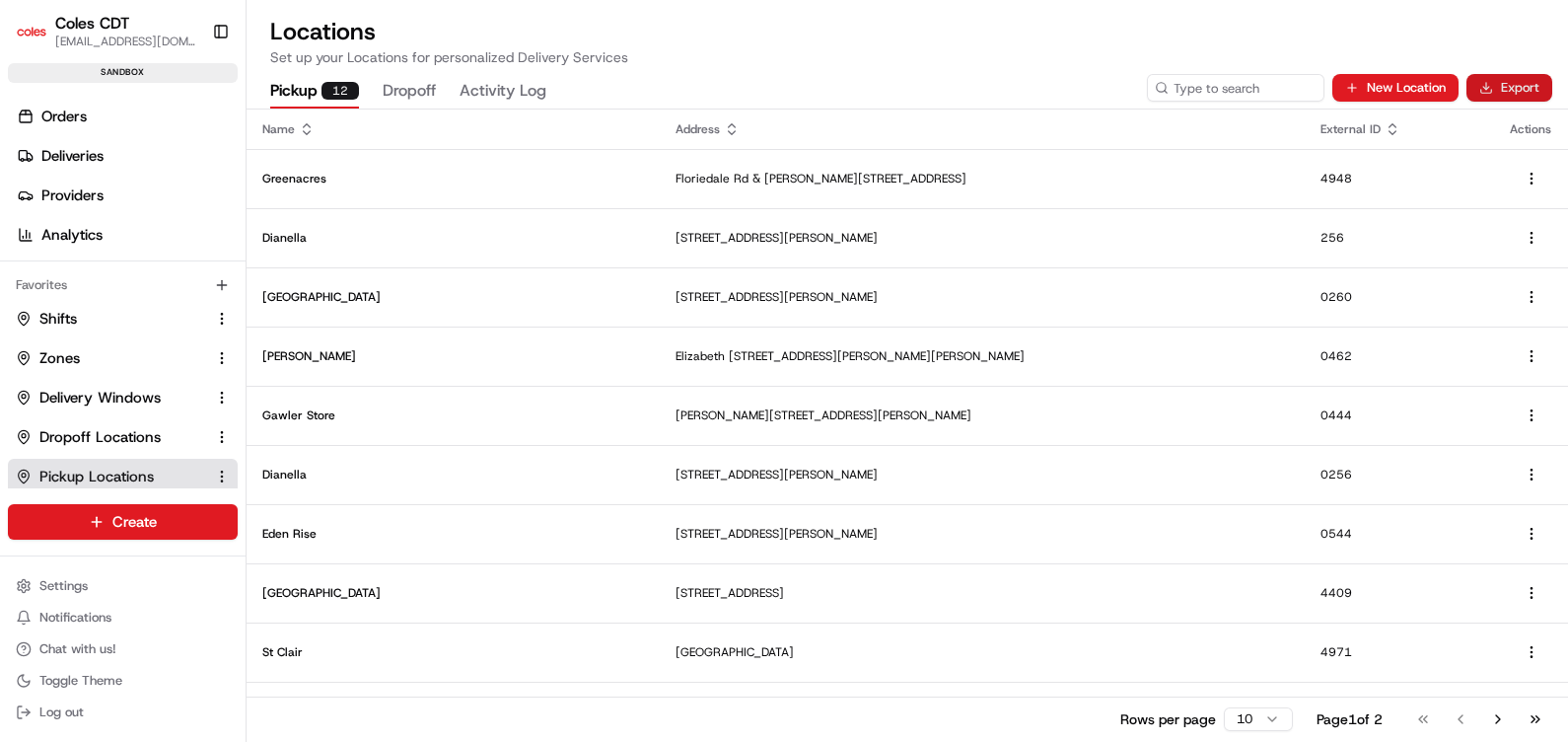 click on "Export" at bounding box center [1509, 88] 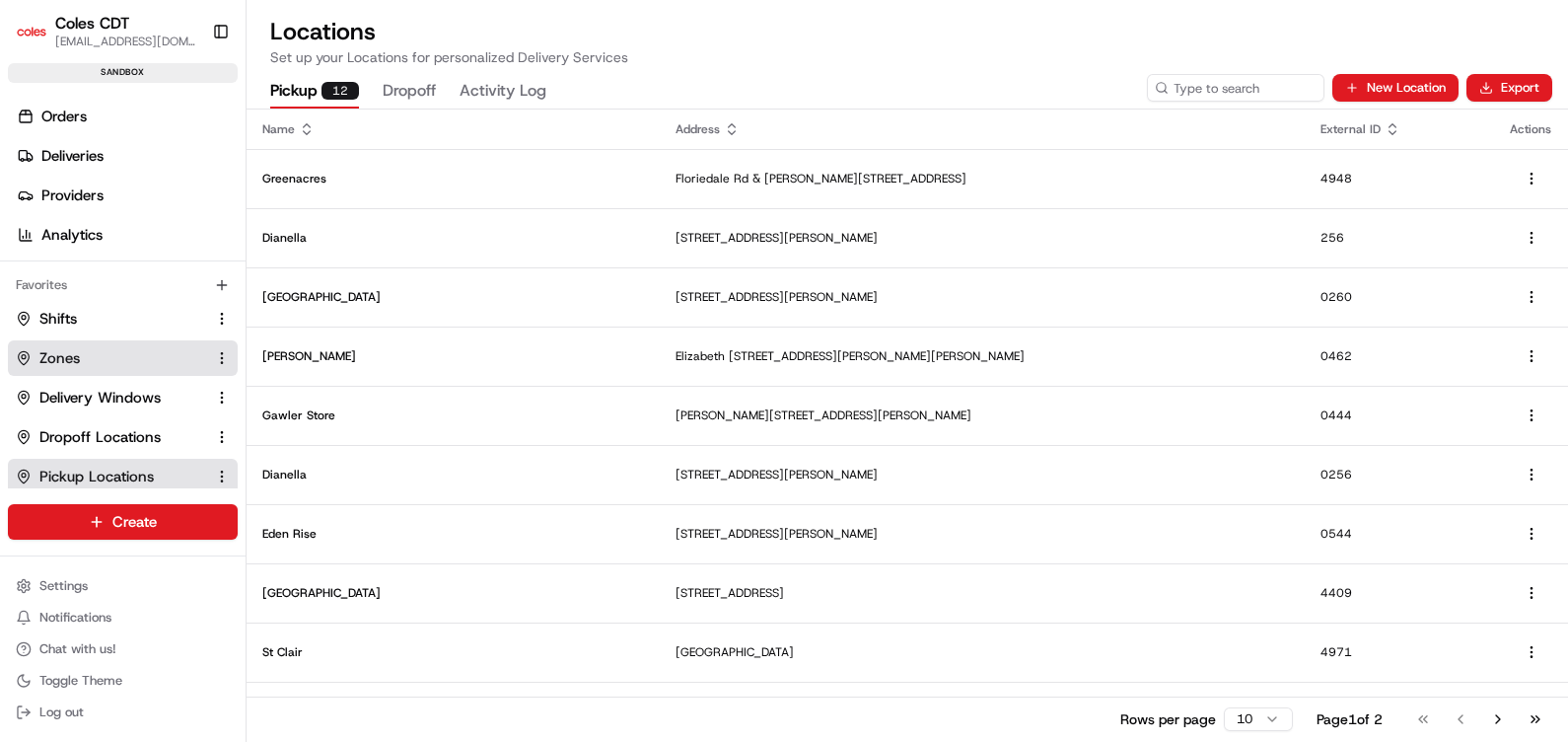 click on "Zones" at bounding box center (59, 358) 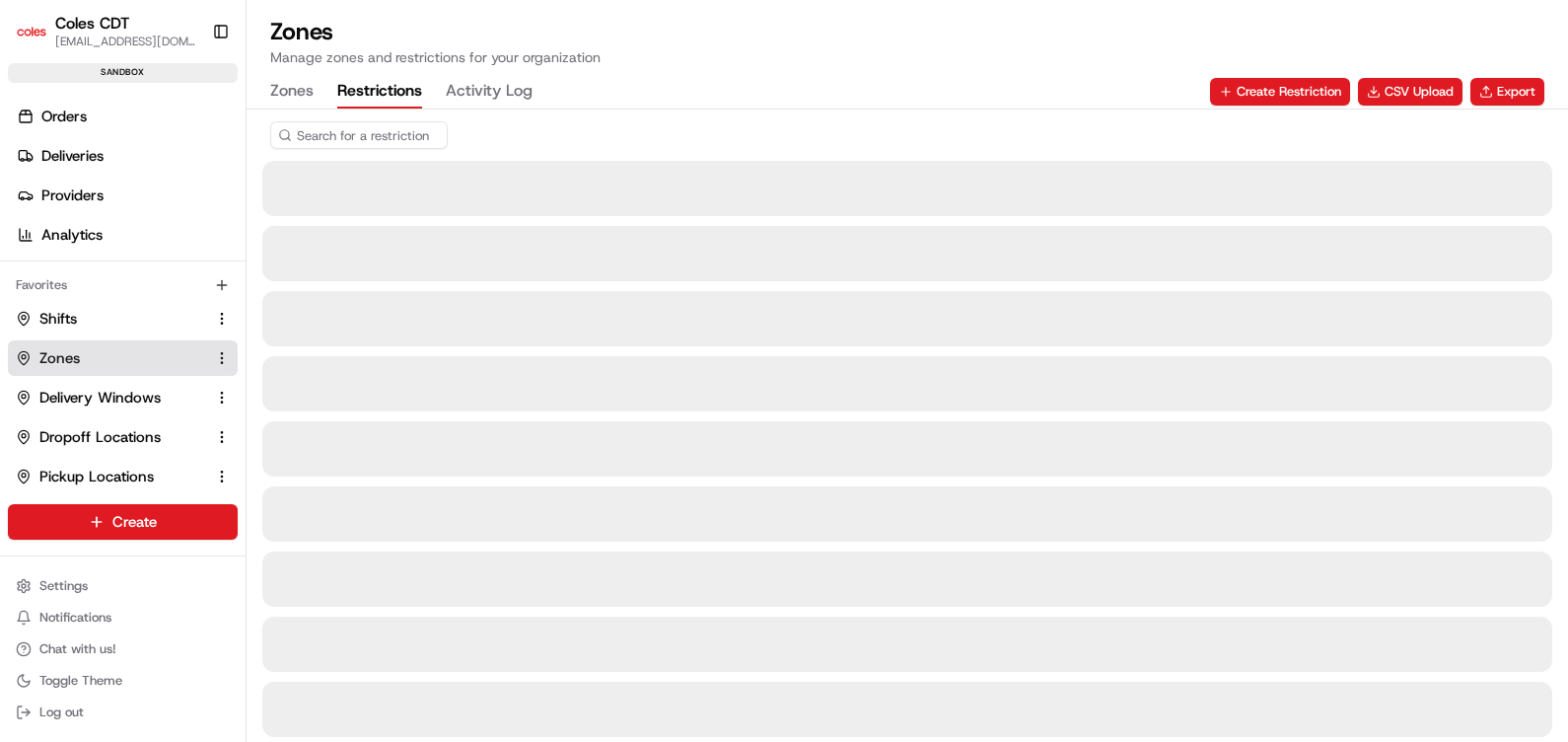click on "Restrictions" at bounding box center (380, 92) 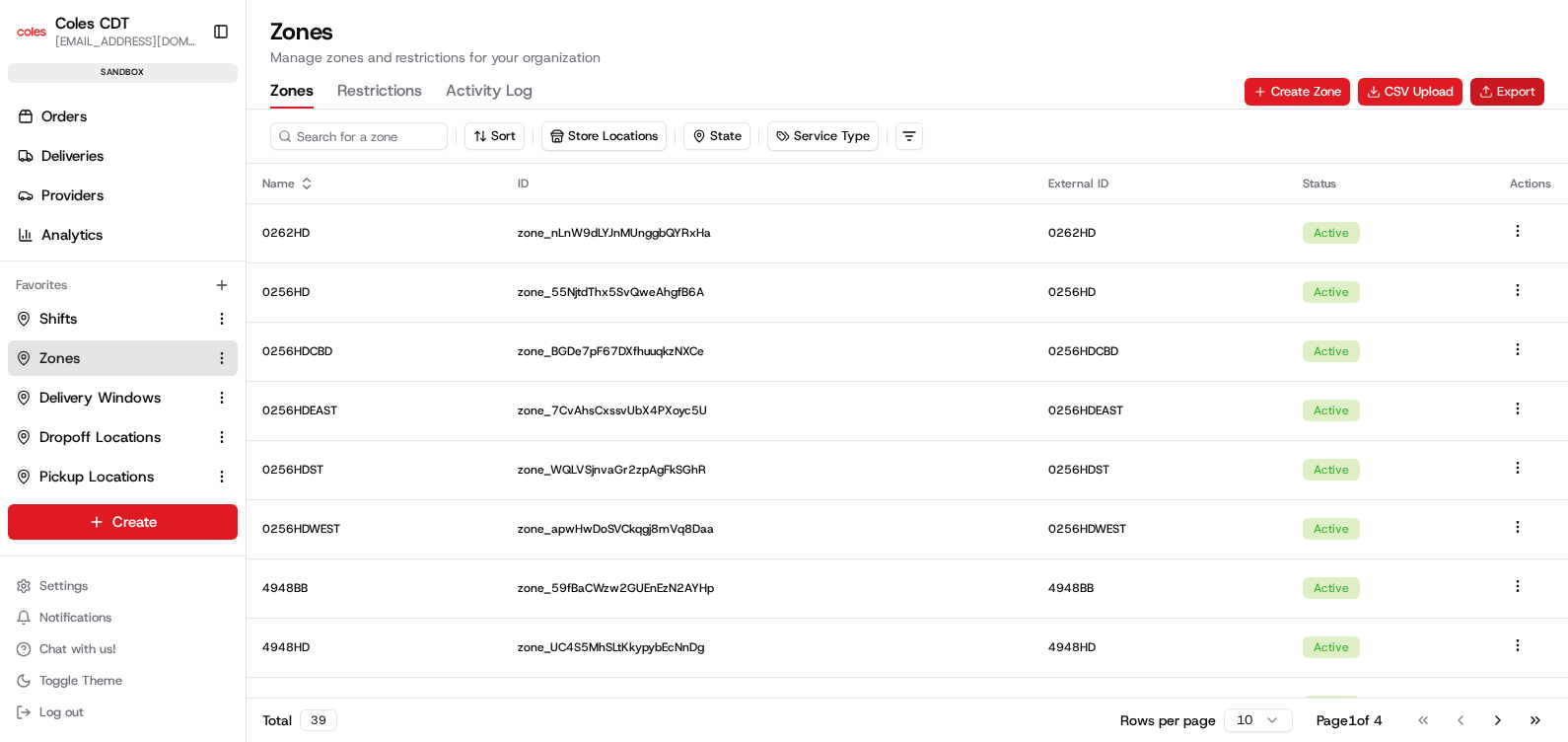 click on "Export" at bounding box center [1507, 92] 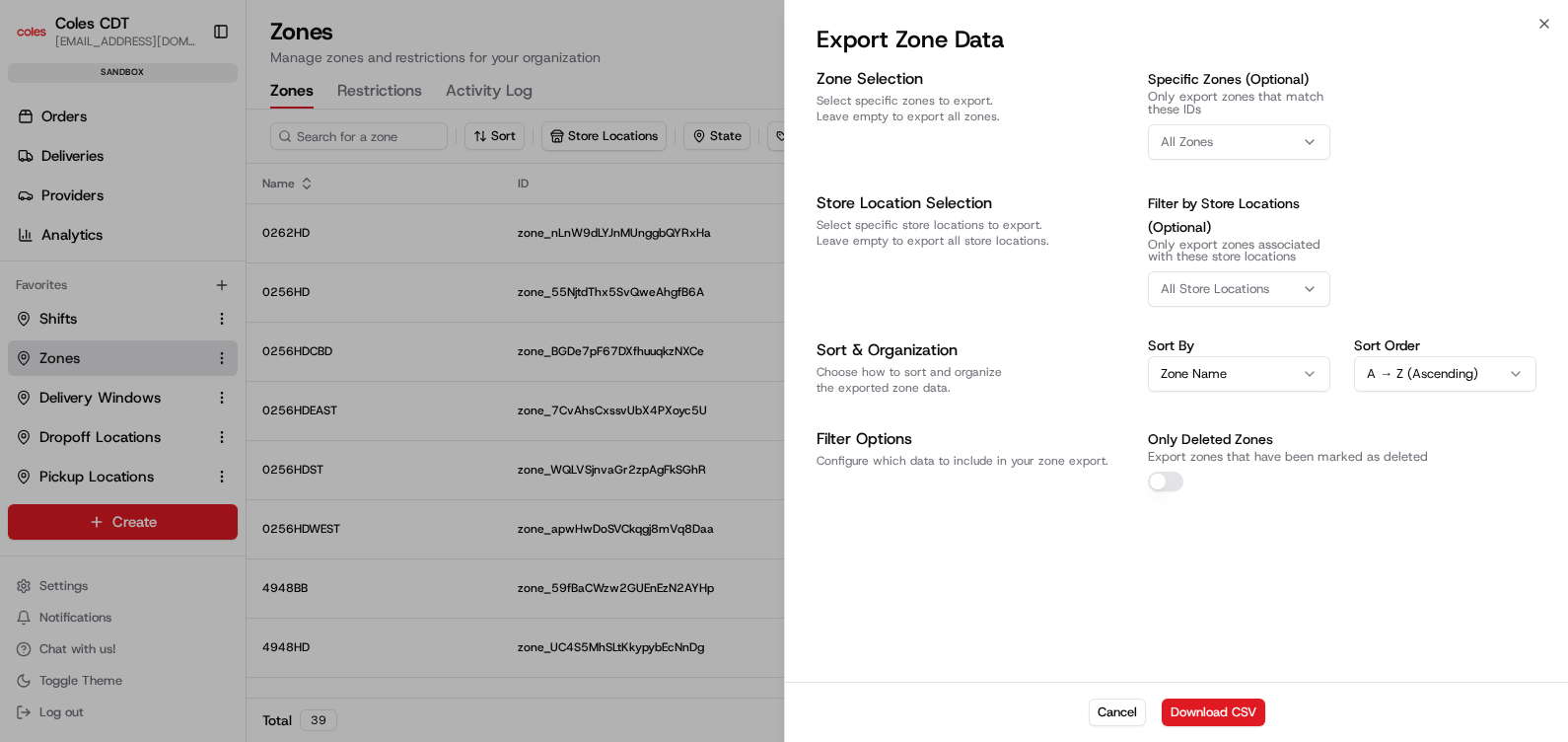 click on "All Zones" at bounding box center (1239, 142) 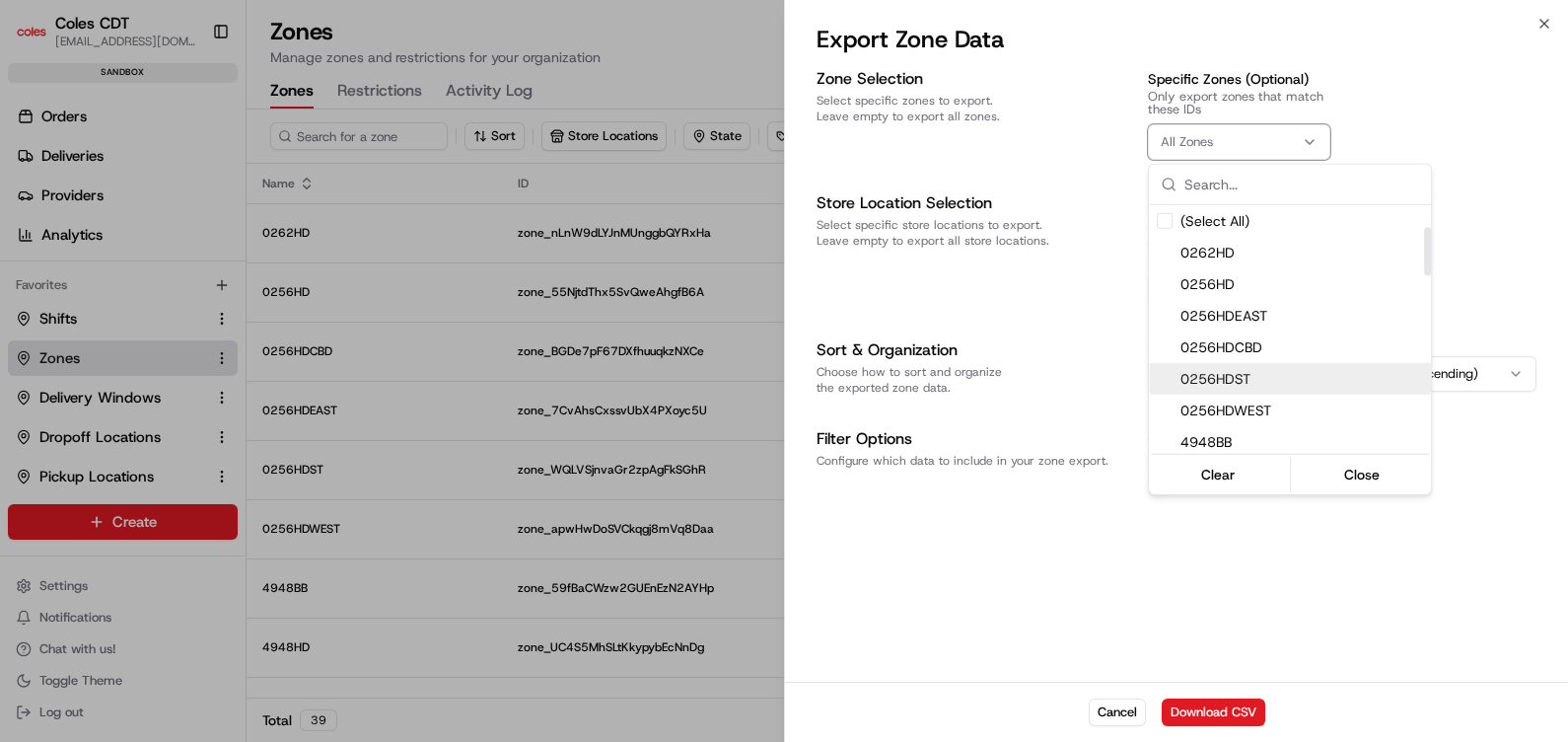scroll, scrollTop: 112, scrollLeft: 0, axis: vertical 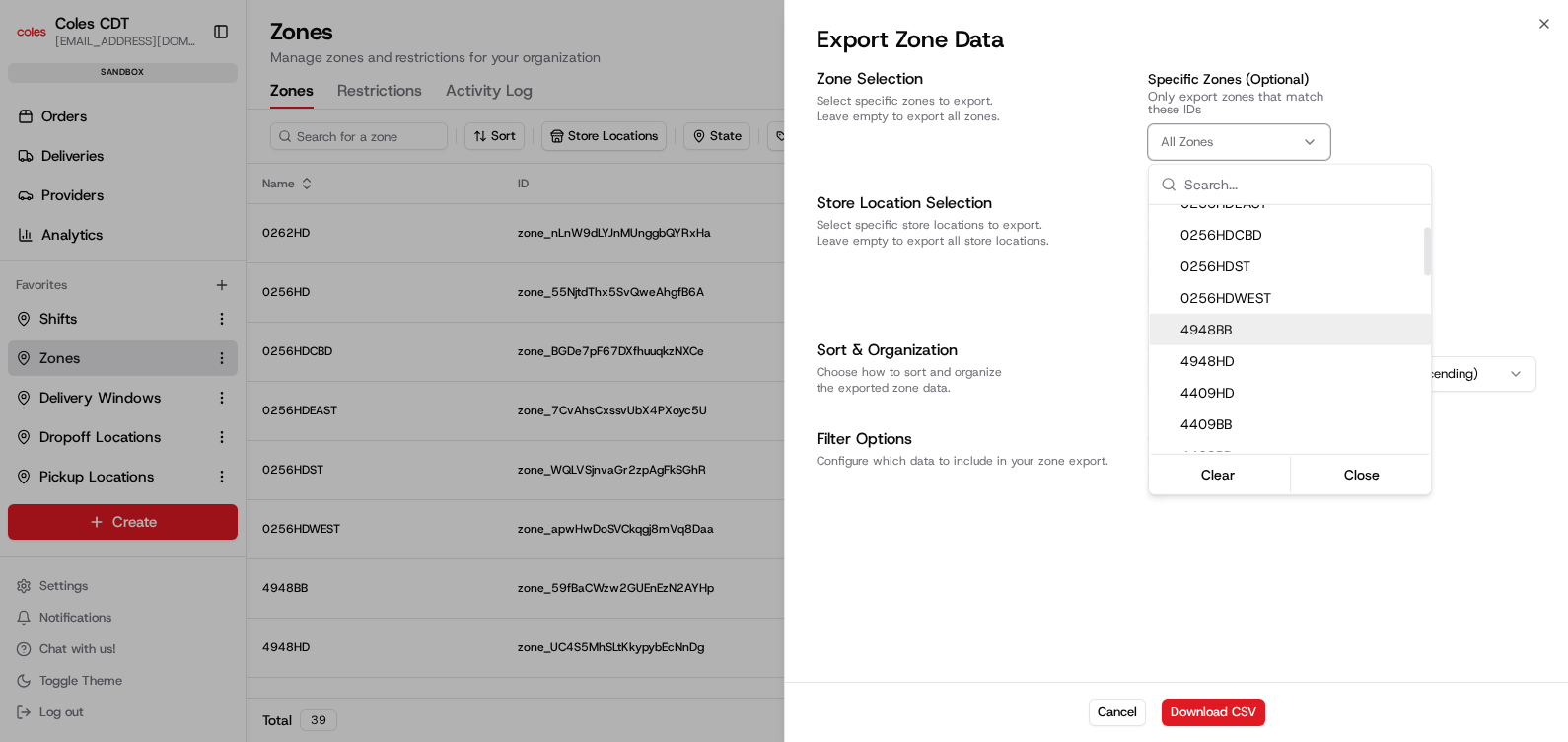 click on "4948BB" at bounding box center (1302, 330) 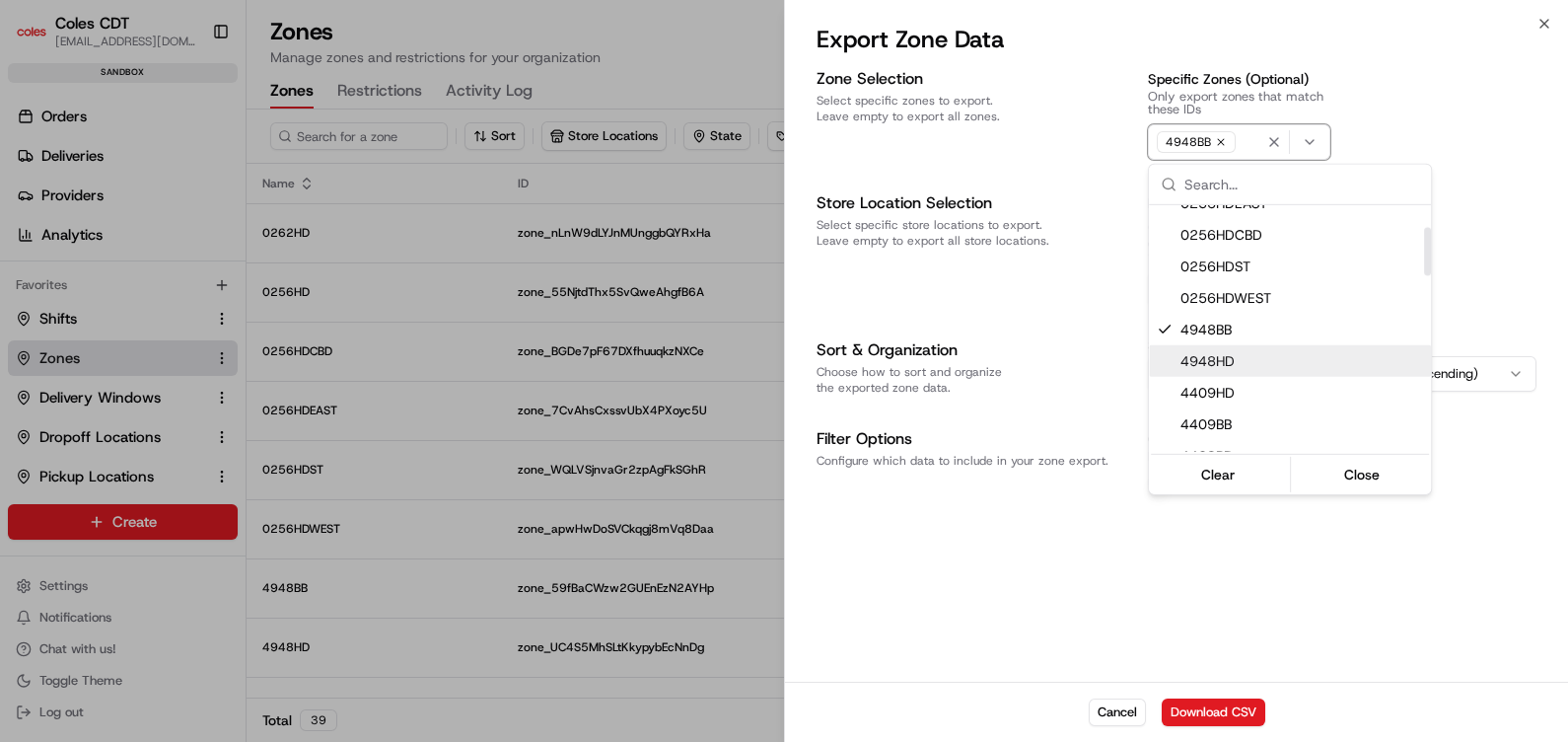 click on "4948HD" at bounding box center (1302, 361) 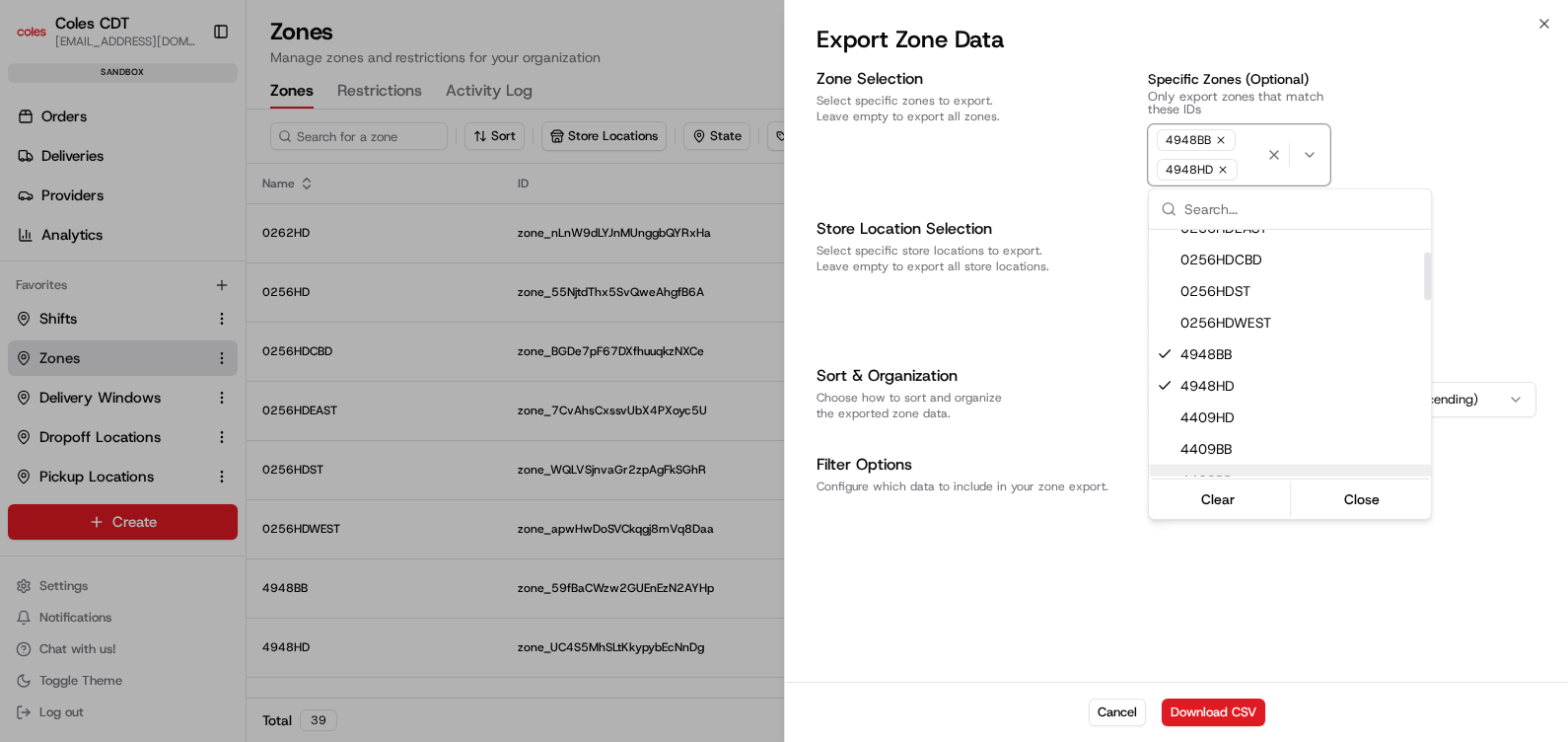 click on "Coles CDT [EMAIL_ADDRESS][DOMAIN_NAME] Toggle Sidebar sandbox Orders Deliveries Providers Analytics Favorites Shifts Zones Delivery Windows Dropoff Locations Pickup Locations Main Menu Members & Organization Organization Users Roles Preferences Customization Tracking Orchestration Automations Dispatch Strategy Optimization Strategy Locations Pickup Locations Dropoff Locations Zones Shifts Delivery Windows Billing Billing Refund Requests Integrations Notification Triggers Webhooks API Keys Request Logs Create Settings Notifications Chat with us! Toggle Theme Log out Zones Manage zones and restrictions for your organization Zones Restrictions Activity Log Create Zone CSV Upload Export Sort Store Locations State Service Type Name ID External ID Status Actions 0262HD zone_nLnW9dLYJnMUnggbQYRxHa 0262HD Active 0256HD zone_55NjtdThx5SvQweAhgfB6A 0256HD Active 0256HDCBD zone_BGDe7pF67DXfhuuqkzNXCe 0256HDCBD Active 0256HDEAST zone_7CvAhsCxssvUbX4PXoyc5U 0256HDEAST Active 0256HDST 0256HDST Active Active" at bounding box center (784, 371) 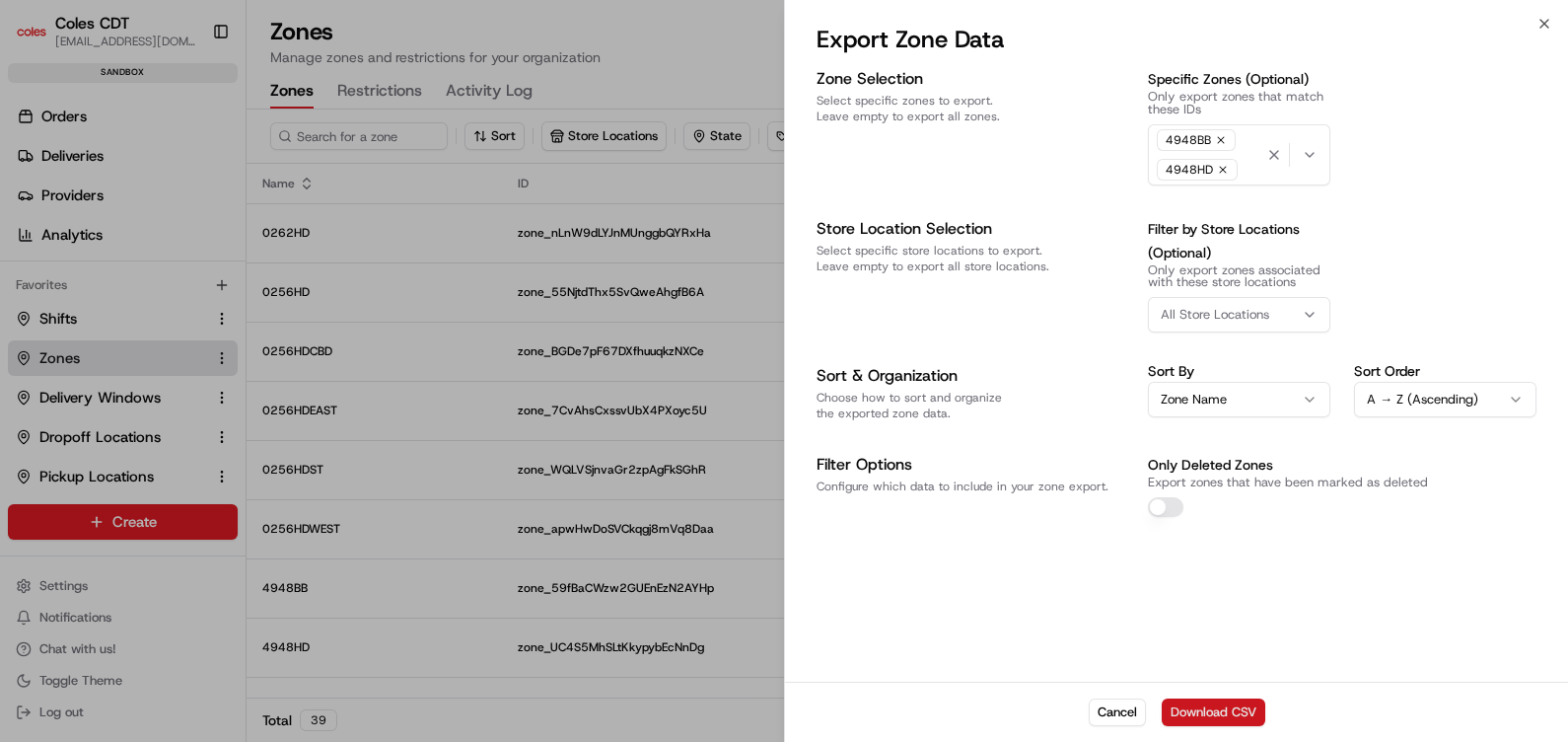 click on "Download CSV" at bounding box center (1213, 712) 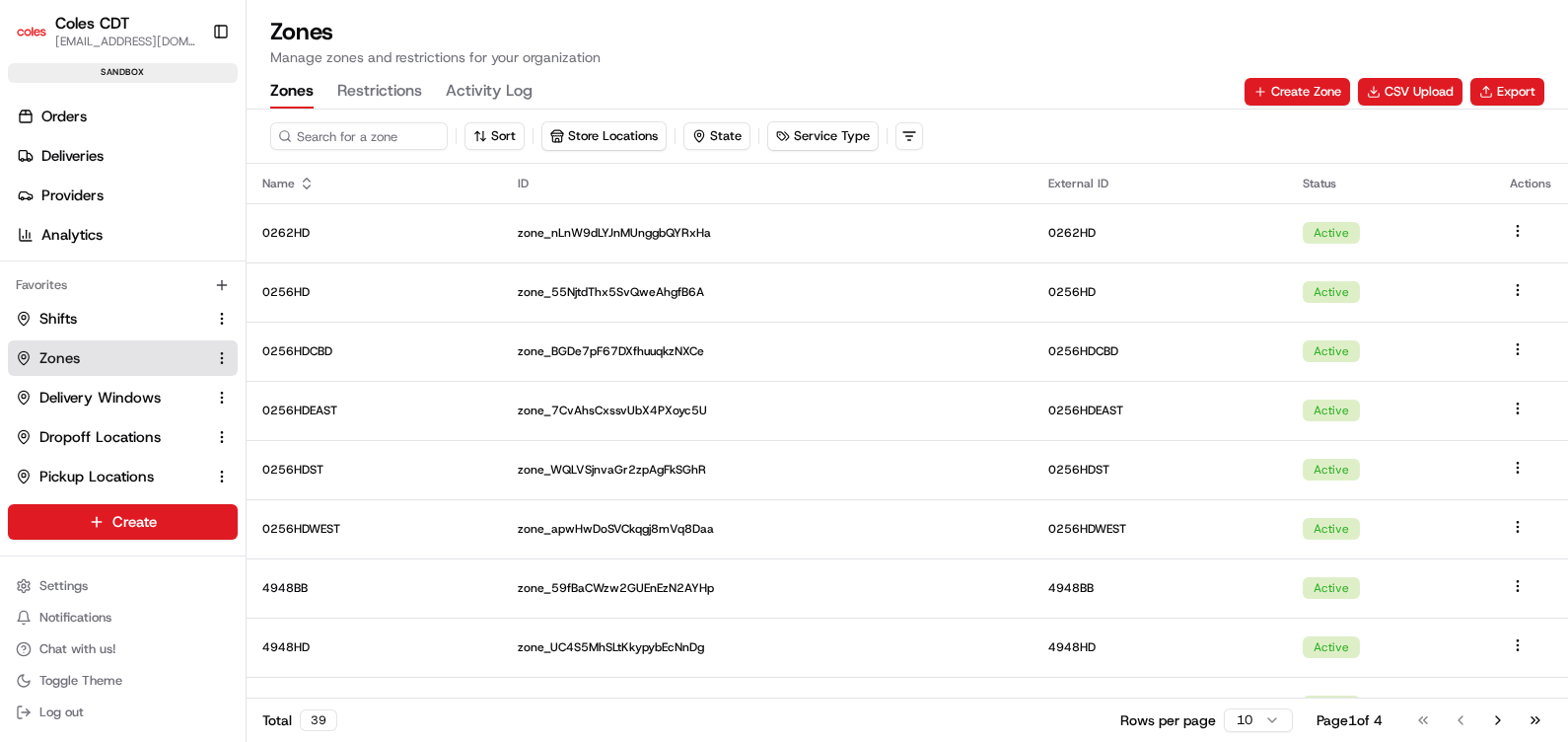 click on "Zones Restrictions Activity Log Create Zone CSV Upload Export" at bounding box center [907, 92] 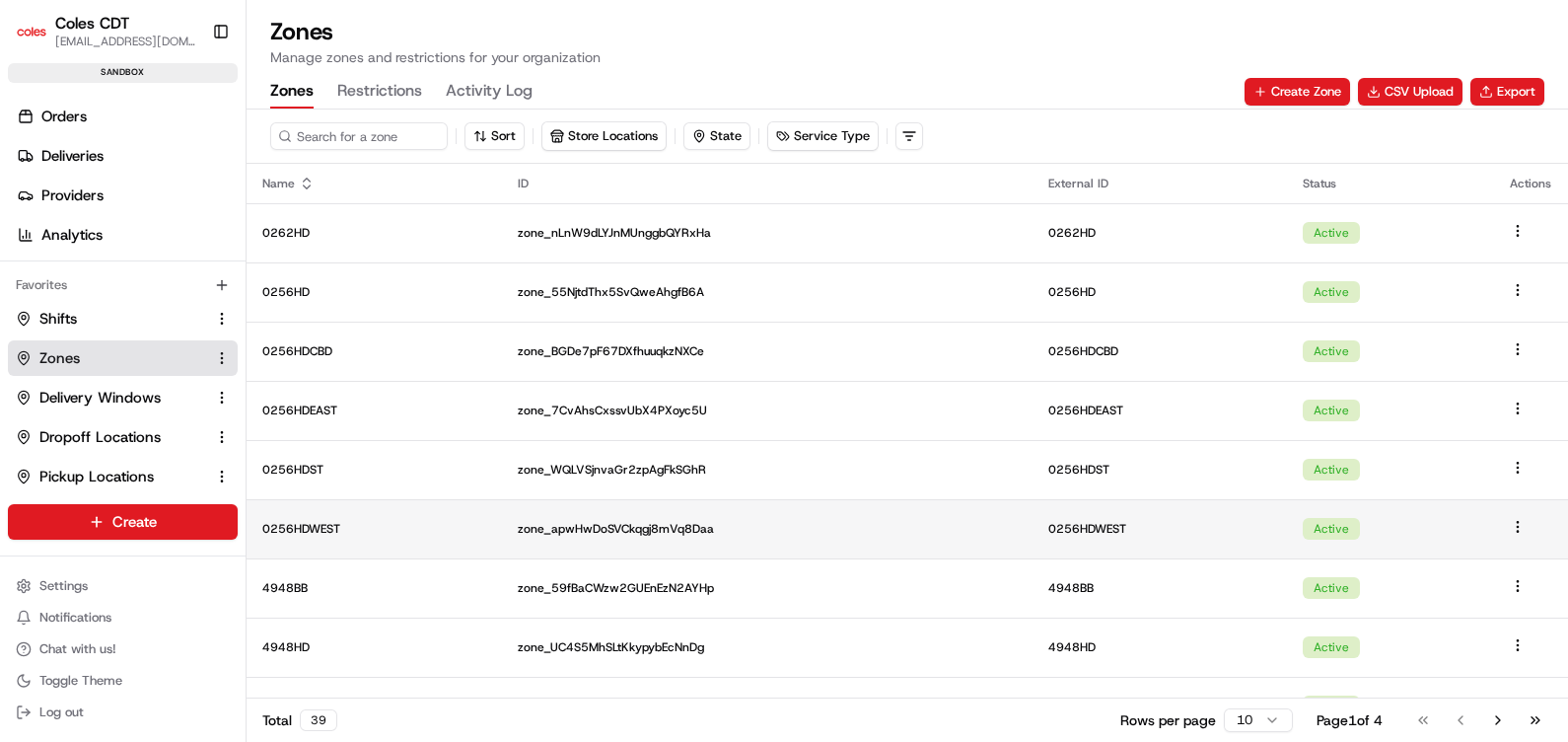 click on "0256HDWEST" at bounding box center (374, 529) 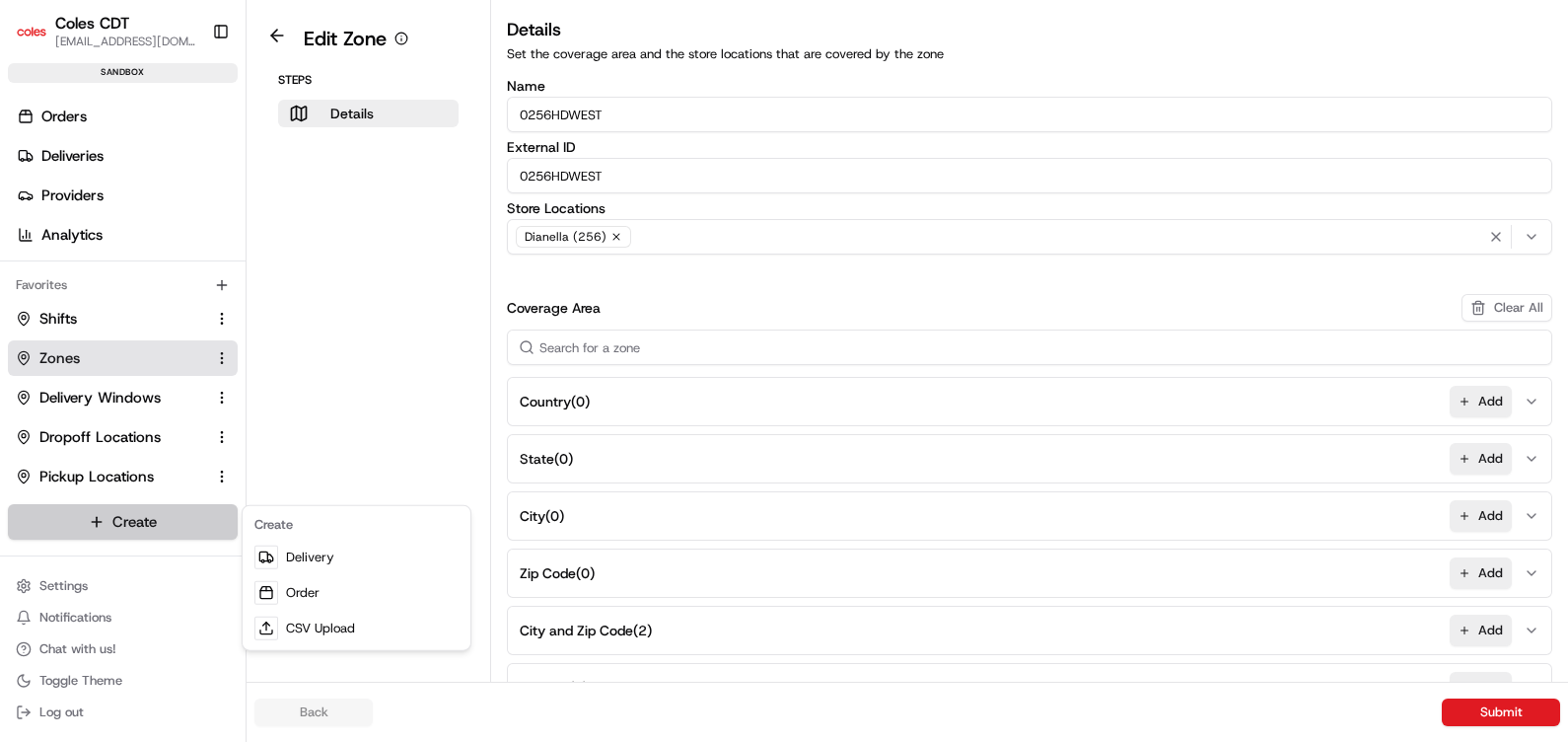 click on "Coles CDT [EMAIL_ADDRESS][DOMAIN_NAME] Toggle Sidebar sandbox Orders Deliveries Providers Analytics Favorites Shifts Zones Delivery Windows Dropoff Locations Pickup Locations Main Menu Members & Organization Organization Users Roles Preferences Customization Tracking Orchestration Automations Dispatch Strategy Optimization Strategy Locations Pickup Locations Dropoff Locations Zones Shifts Delivery Windows Billing Billing Refund Requests Integrations Notification Triggers Webhooks API Keys Request Logs Create Settings Notifications Chat with us! Toggle Theme Log out Edit Zone Steps Details Details Set the coverage area and the store locations that are covered by the zone Name 0256HDWEST External ID 0256HDWEST Store Locations Dianella (256) Coverage Area Clear All Country  ( 0 ) Add State  ( 0 ) Add City  ( 0 ) Add Zip Code  ( 0 ) Add City and Zip Code  ( 2 ) Add Polygon  ( 0 ) Add Metadata {
"STATE" :   "WA" ,
"SERVICE_TYPE" :   "HD" ,
"SUB_SERVICE_TYPE" :   "HD" ,
:   ," at bounding box center (784, 371) 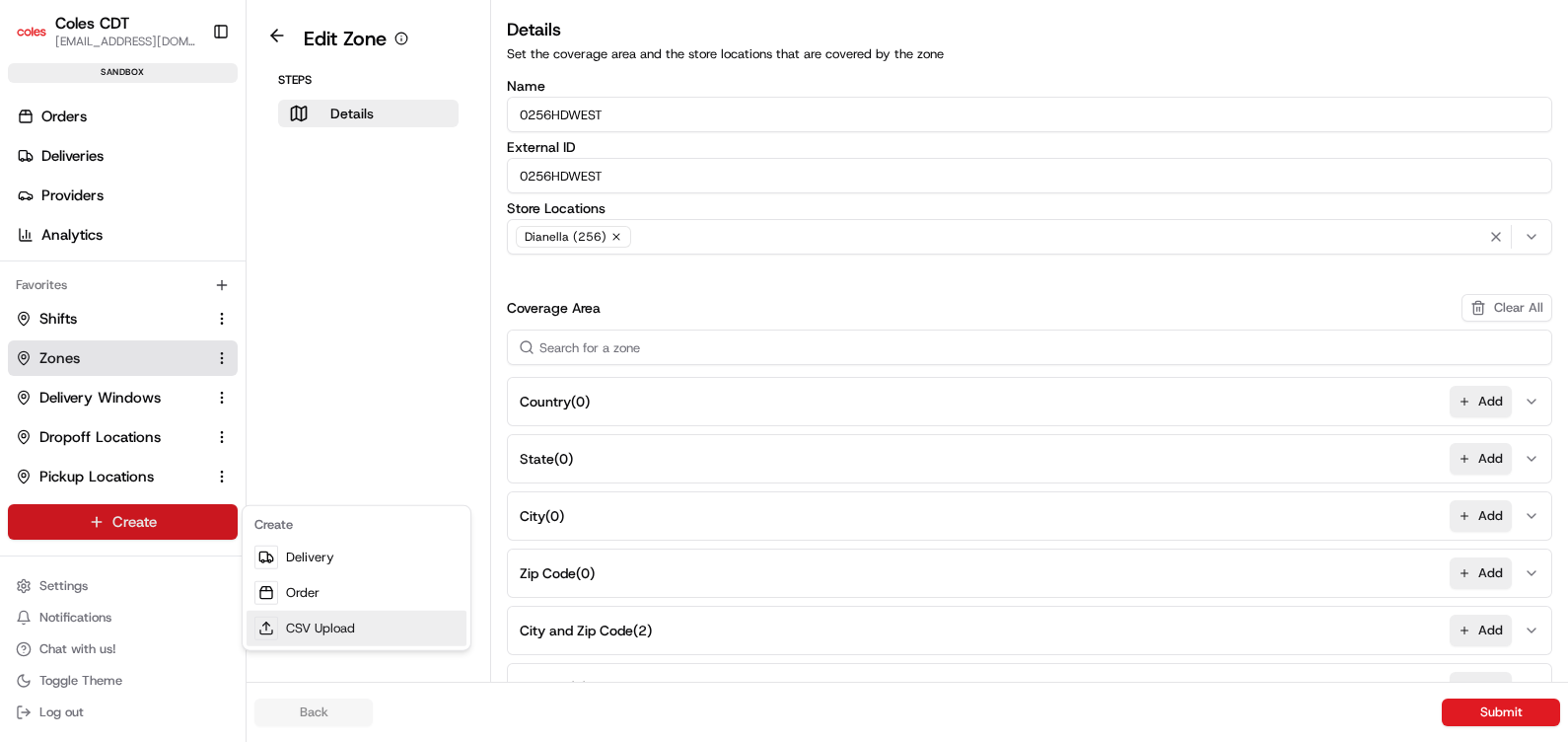 click on "CSV Upload" at bounding box center [356, 629] 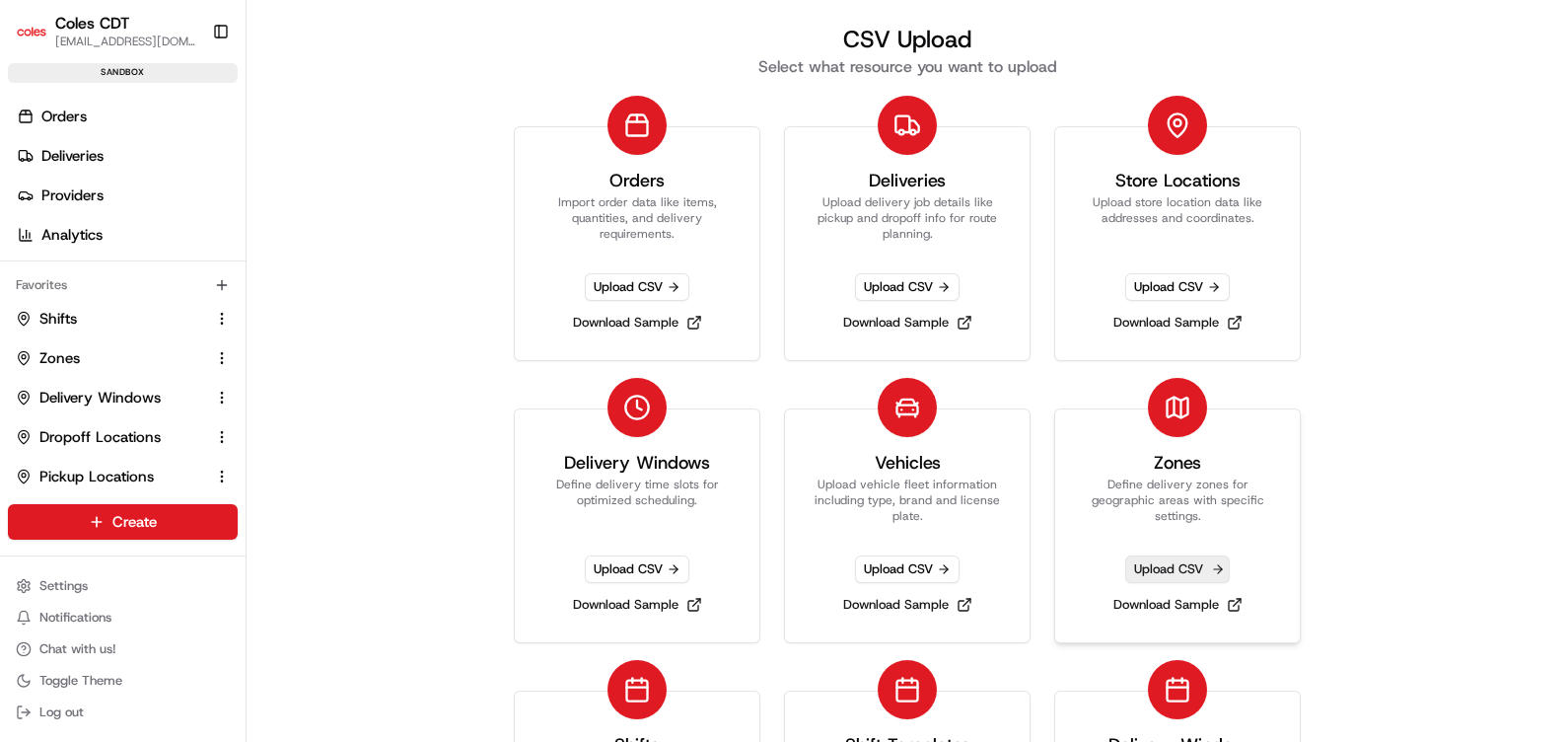 click on "Upload CSV" at bounding box center (1177, 569) 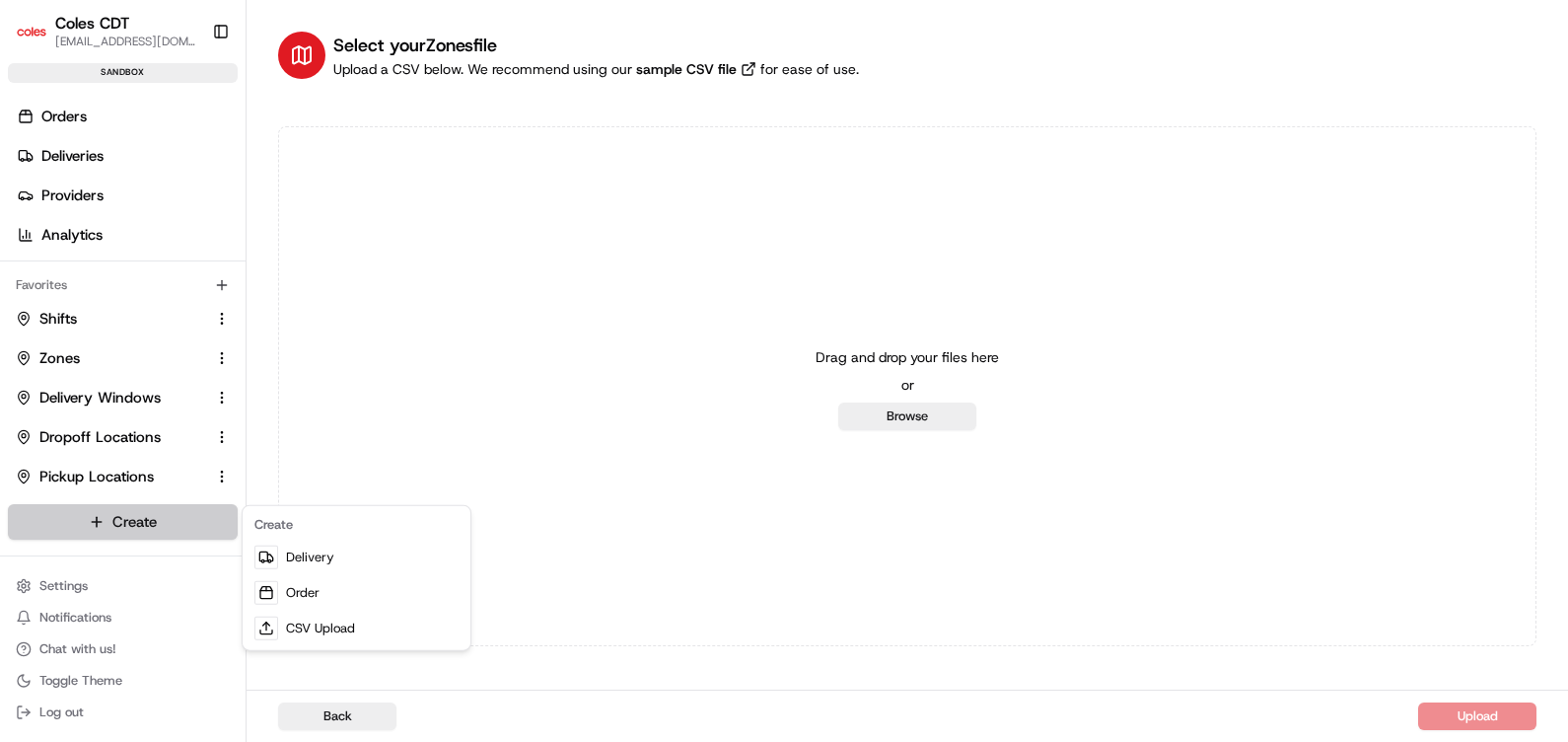 click on "Coles CDT [EMAIL_ADDRESS][DOMAIN_NAME] Toggle Sidebar sandbox Orders Deliveries Providers Analytics Favorites Shifts Zones Delivery Windows Dropoff Locations Pickup Locations Main Menu Members & Organization Organization Users Roles Preferences Customization Tracking Orchestration Automations Dispatch Strategy Optimization Strategy Locations Pickup Locations Dropoff Locations Zones Shifts Delivery Windows Billing Billing Refund Requests Integrations Notification Triggers Webhooks API Keys Request Logs Create Settings Notifications Chat with us! Toggle Theme Log out Select your  Zones  file Upload a CSV below. We recommend using our sample CSV file for ease of use. Drag and drop your files here or Browse Back Upload
Create Delivery Order CSV Upload" at bounding box center [784, 371] 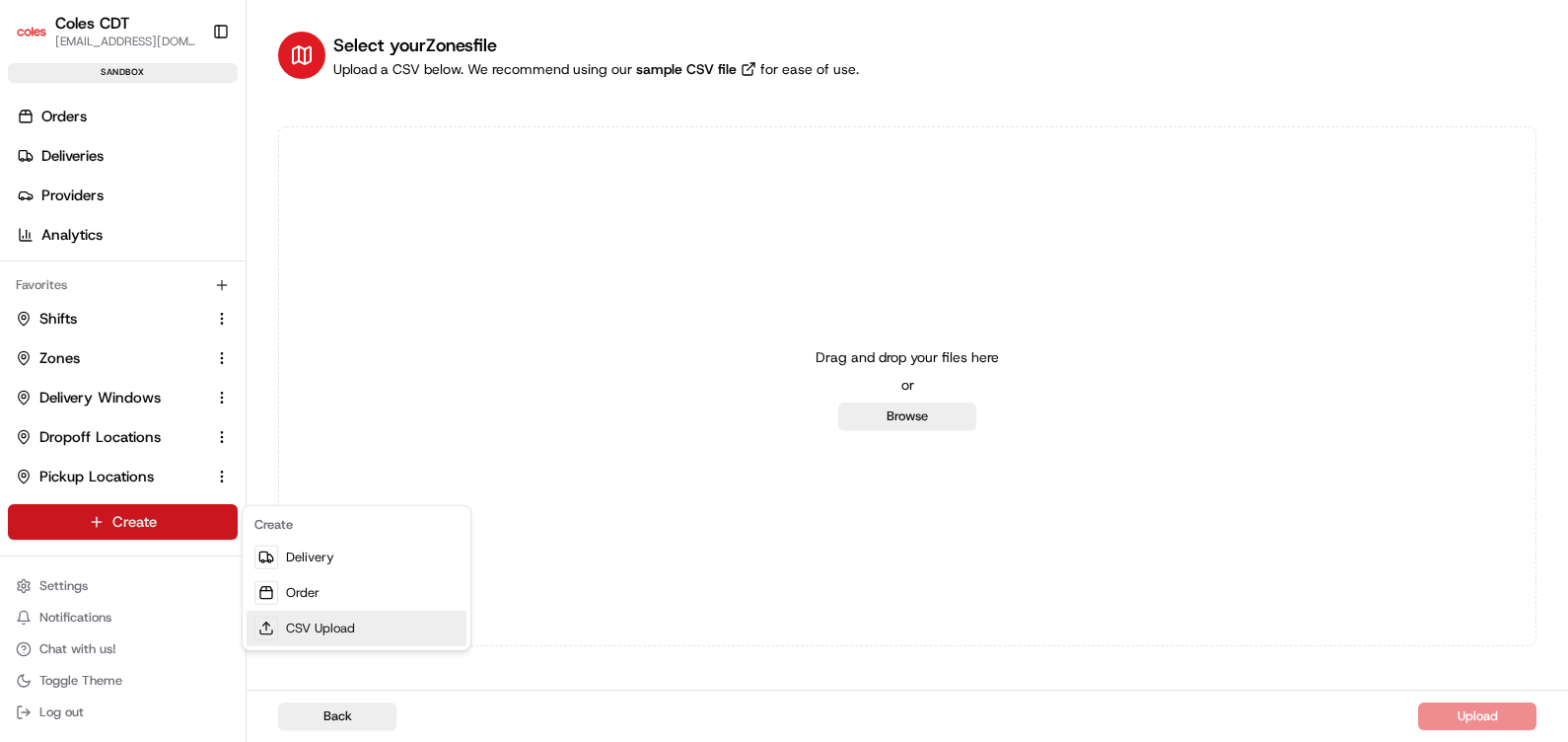 click on "CSV Upload" at bounding box center [356, 629] 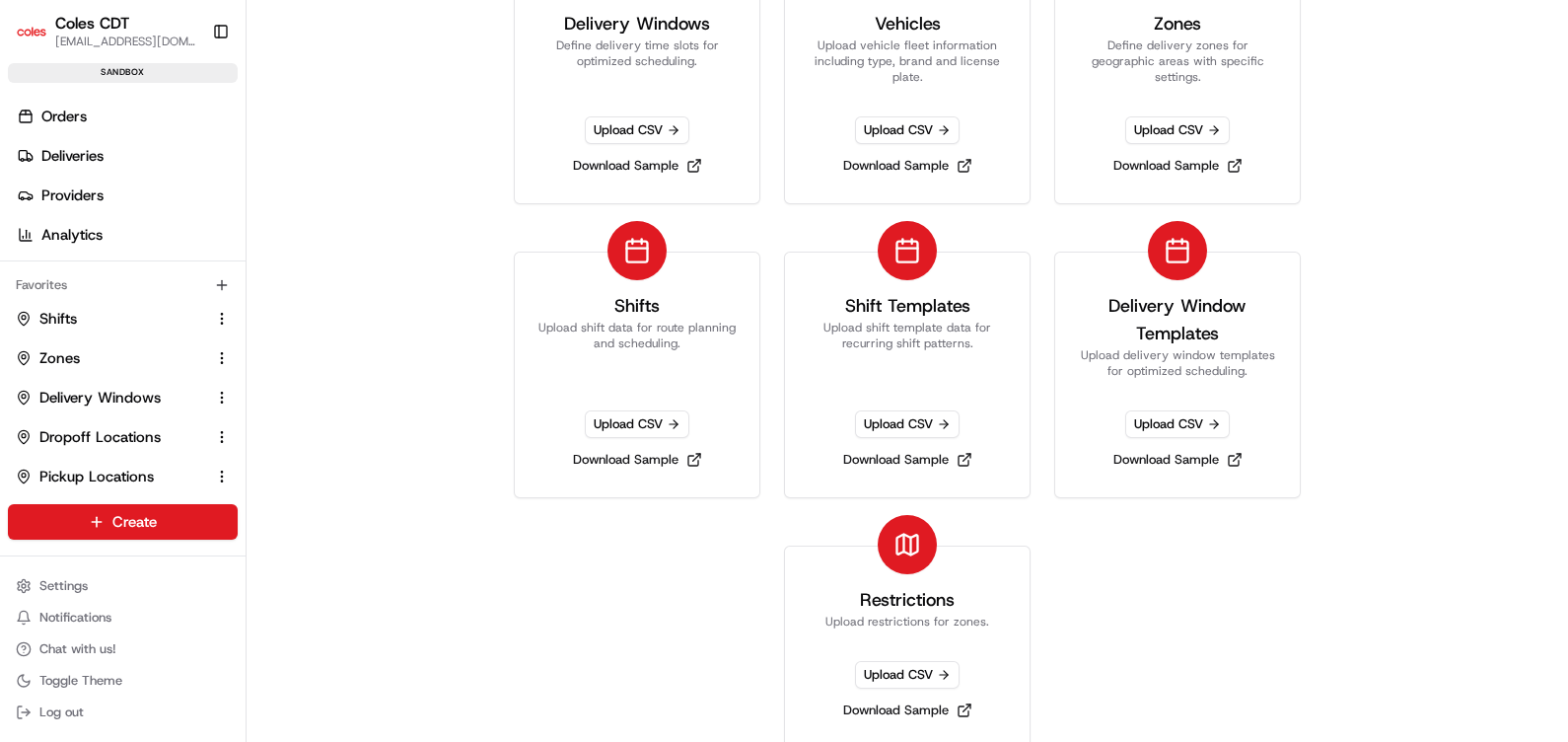 scroll, scrollTop: 443, scrollLeft: 0, axis: vertical 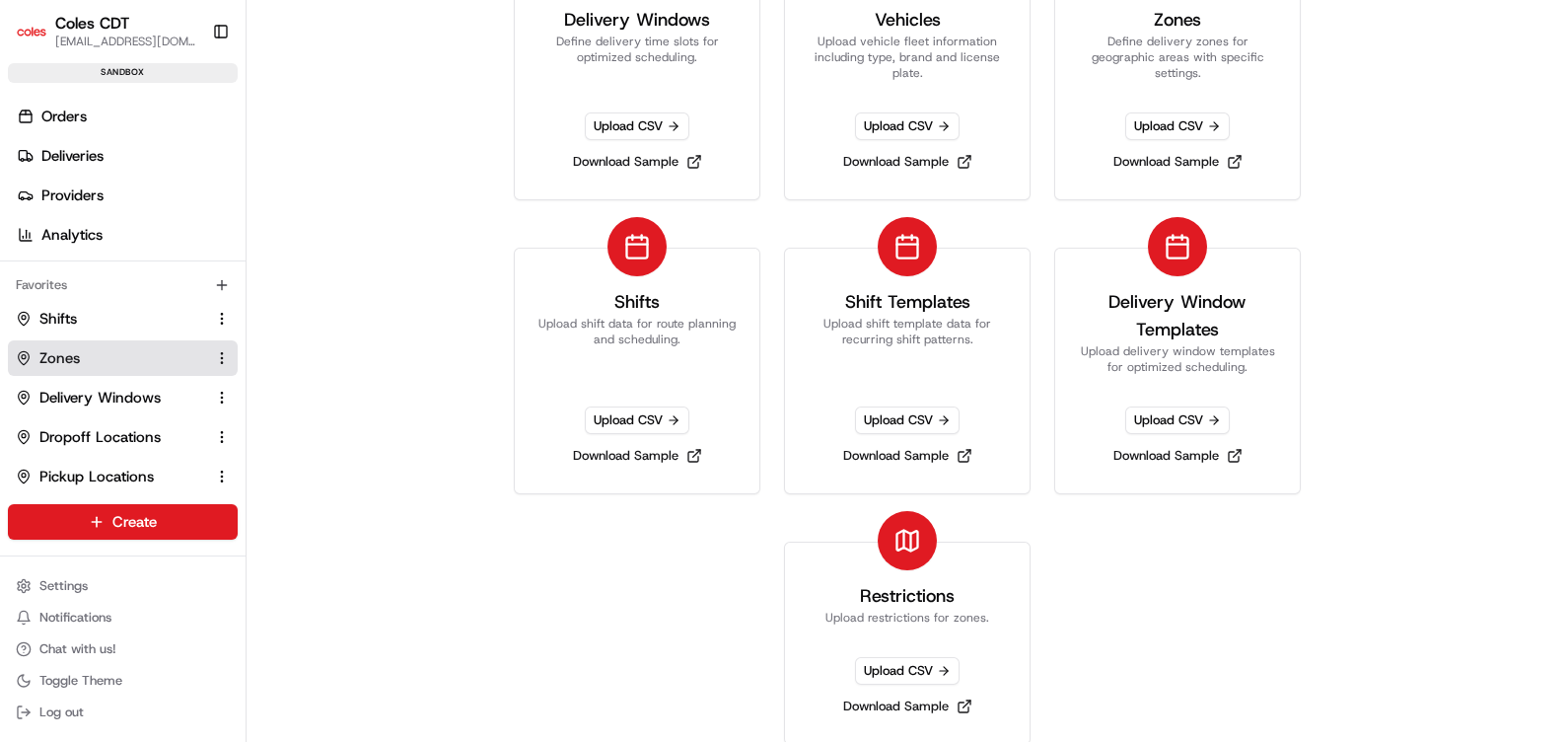 click on "Zones" at bounding box center (59, 358) 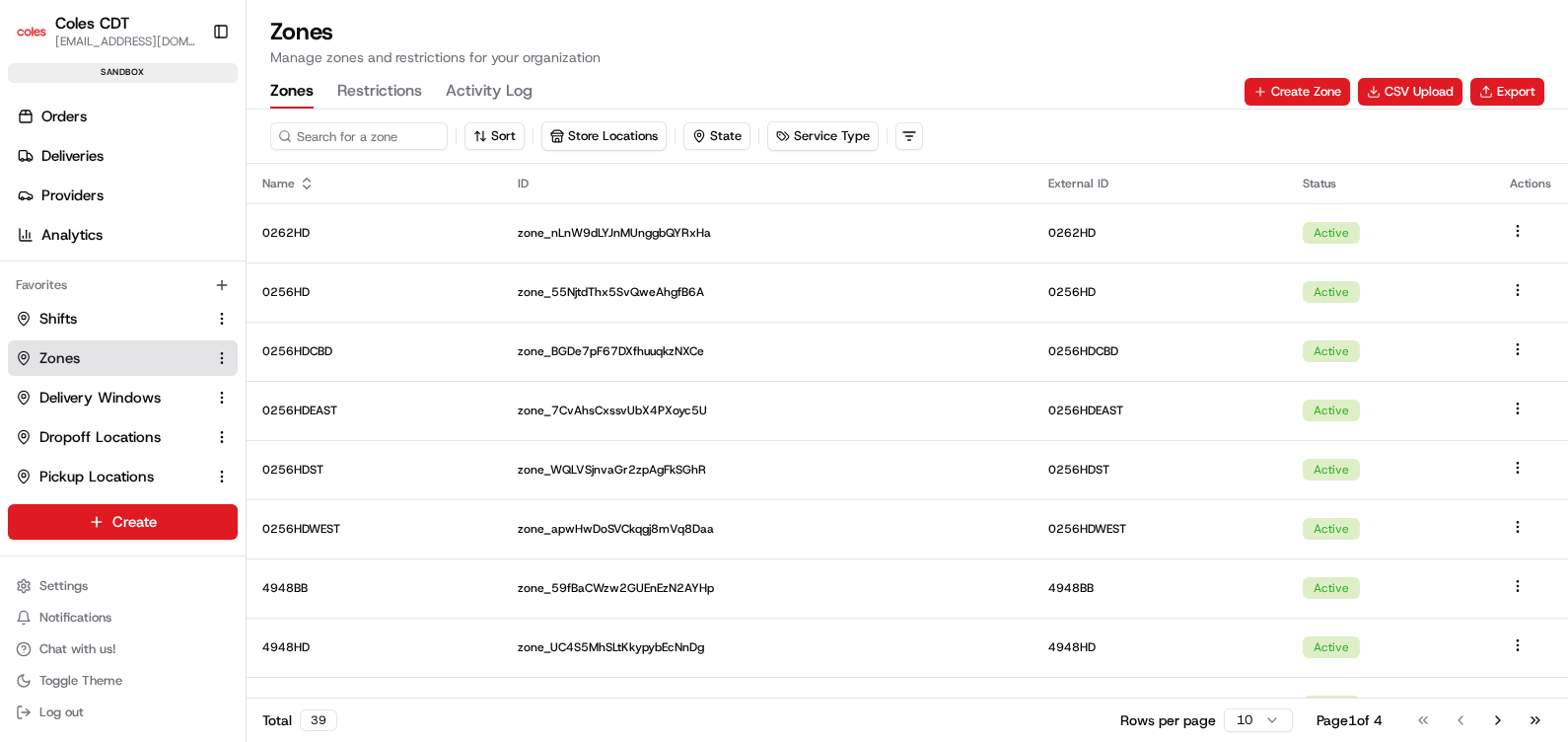 scroll, scrollTop: 0, scrollLeft: 0, axis: both 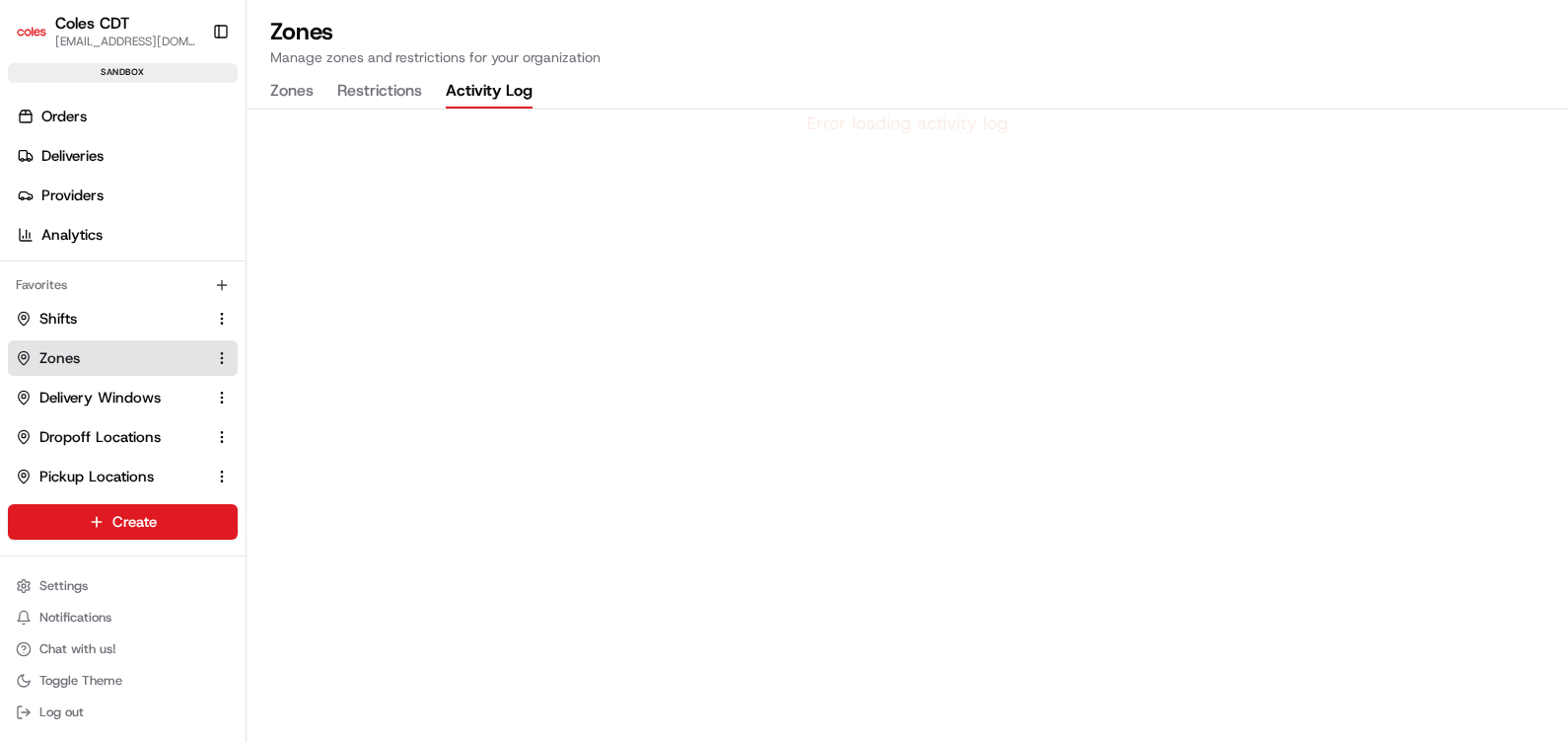 click on "Activity Log" at bounding box center (489, 92) 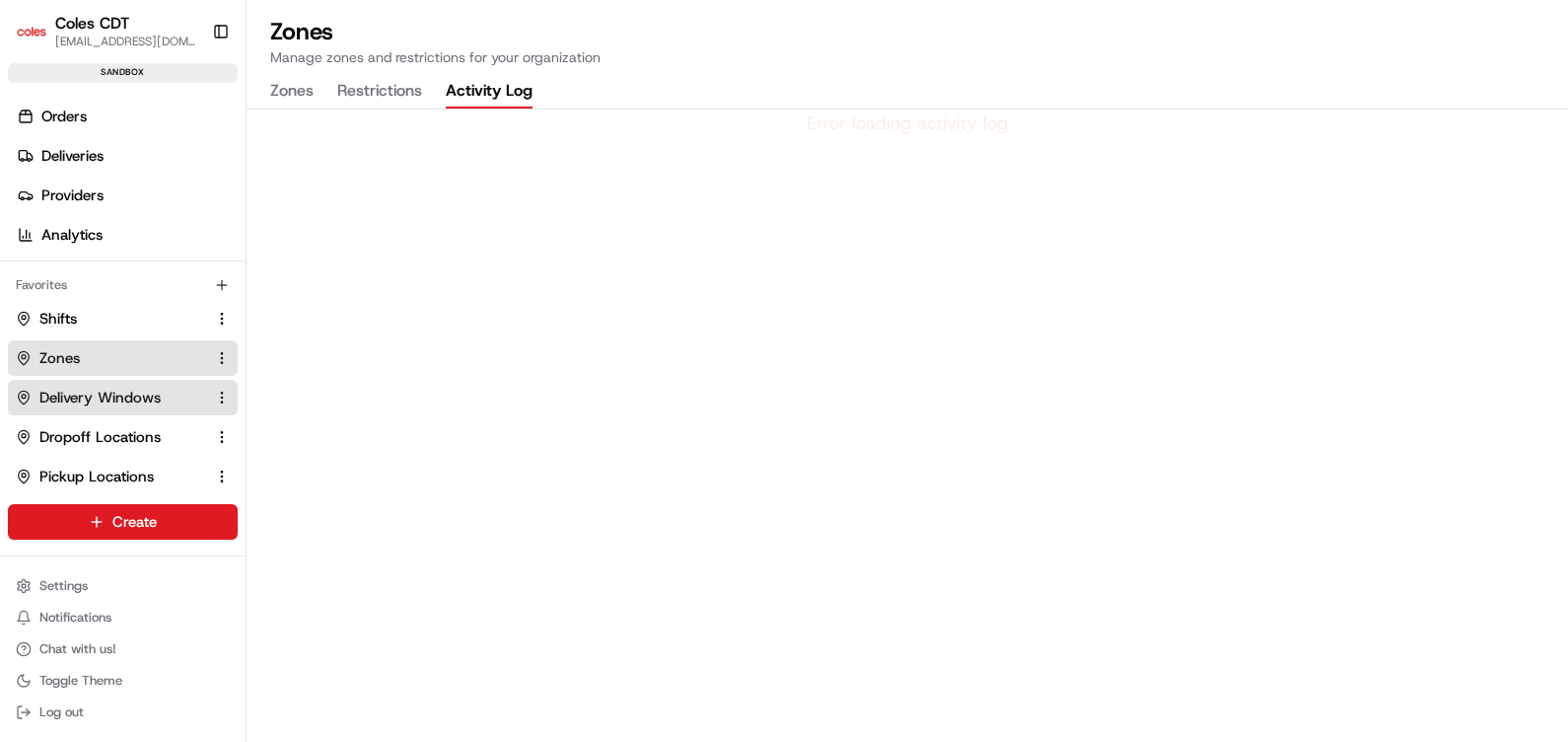 click on "Delivery Windows" at bounding box center (100, 398) 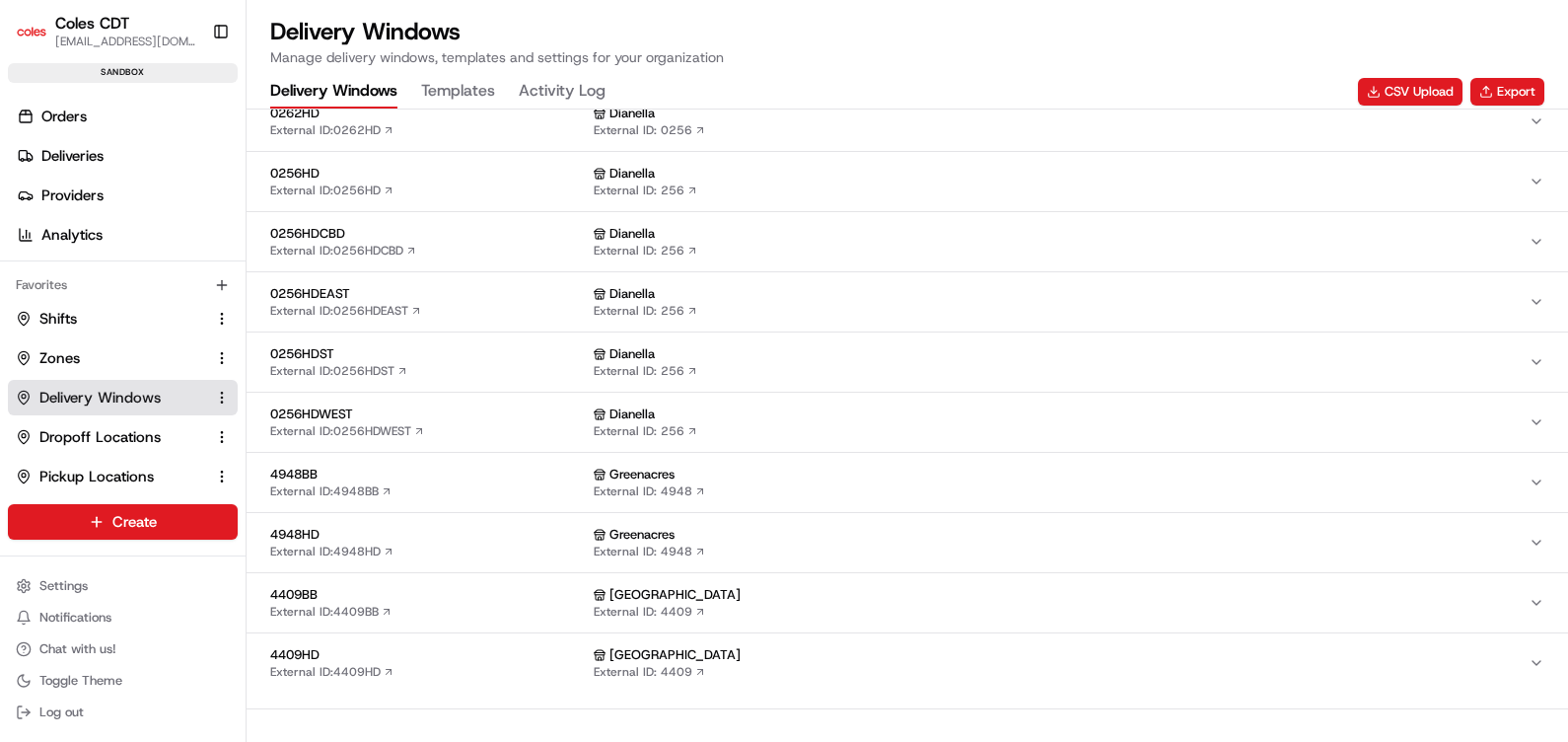 scroll, scrollTop: 0, scrollLeft: 0, axis: both 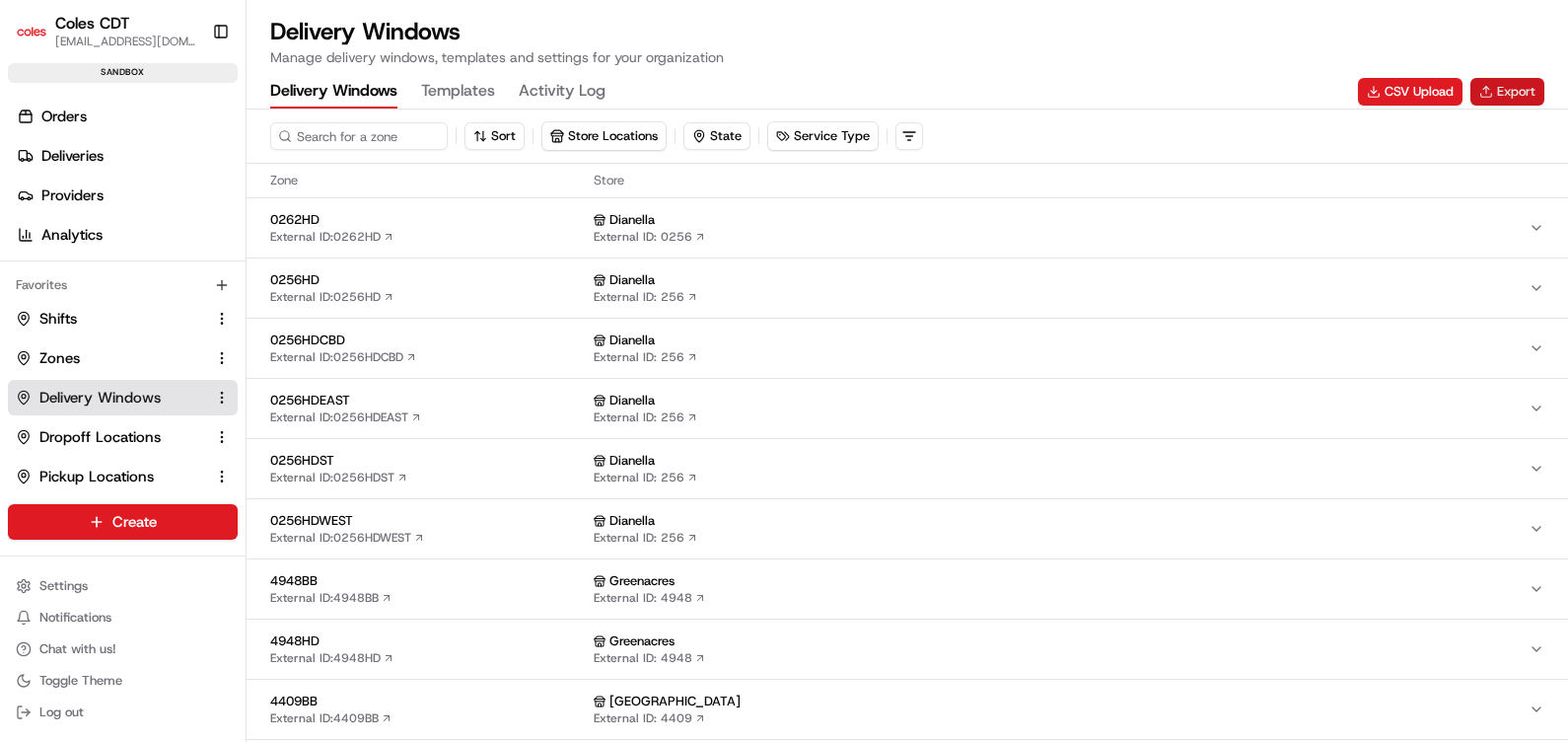click on "Export" at bounding box center [1507, 92] 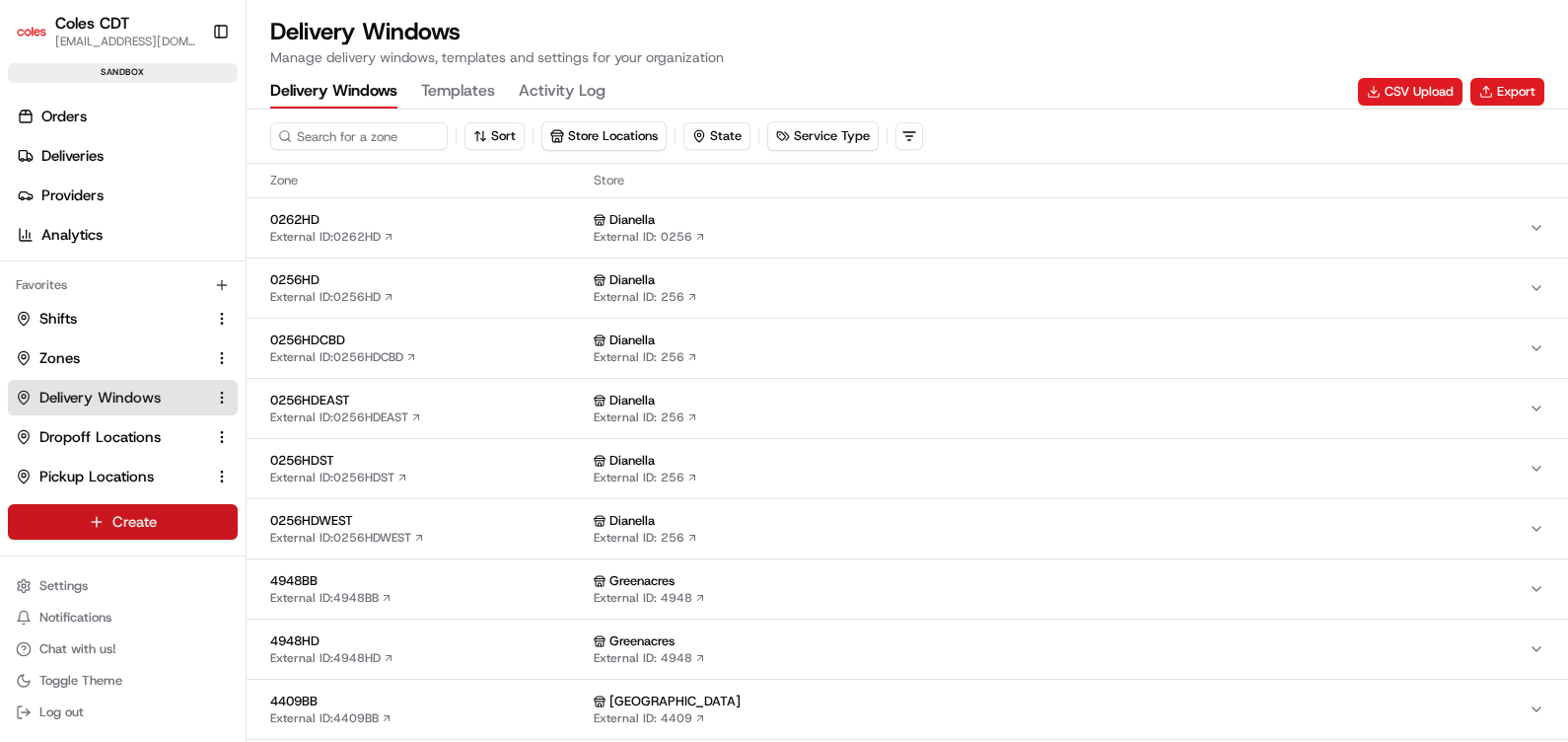 click on "Coles CDT [EMAIL_ADDRESS][DOMAIN_NAME] Toggle Sidebar sandbox Orders Deliveries Providers Analytics Favorites Shifts Zones Delivery Windows Dropoff Locations Pickup Locations Main Menu Members & Organization Organization Users Roles Preferences Customization Tracking Orchestration Automations Dispatch Strategy Optimization Strategy Locations Pickup Locations Dropoff Locations Zones Shifts Delivery Windows Billing Billing Refund Requests Integrations Notification Triggers Webhooks API Keys Request Logs Create Settings Notifications Chat with us! Toggle Theme Log out Delivery Windows Manage delivery windows, templates and settings for your organization Delivery Windows Templates Activity Log  CSV Upload  Export Sort Store Locations State Service Type Zone Store 0262HD External ID:  0262HD   Dianella External ID:   0256 0256HD External ID:  0256HD   Dianella External ID:   256 0256HDCBD External ID:  0256HDCBD   Dianella External ID:   256 0256HDEAST External ID:  0256HDEAST   Dianella   256" at bounding box center (784, 371) 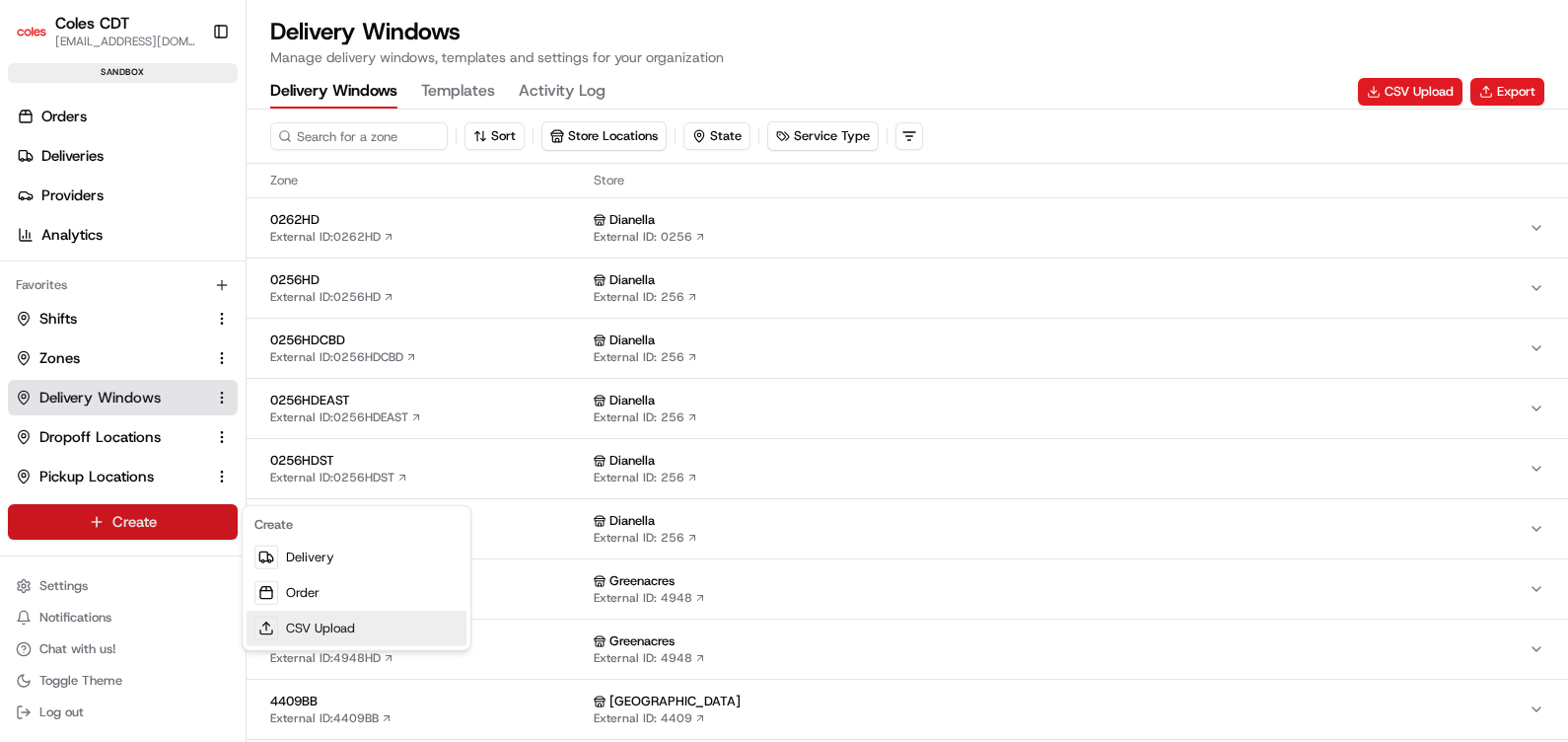 click on "CSV Upload" at bounding box center [356, 629] 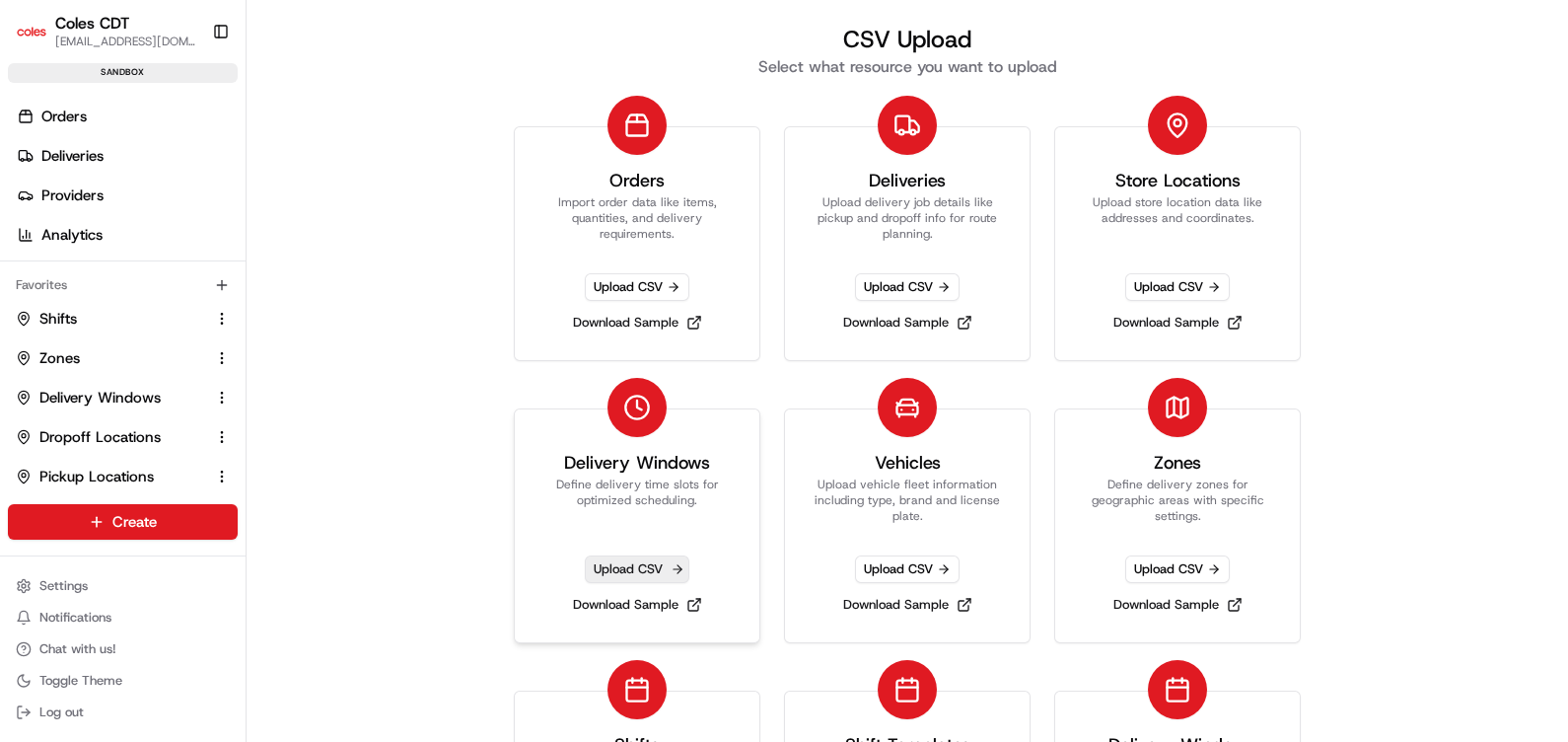 click on "Upload CSV" at bounding box center [637, 569] 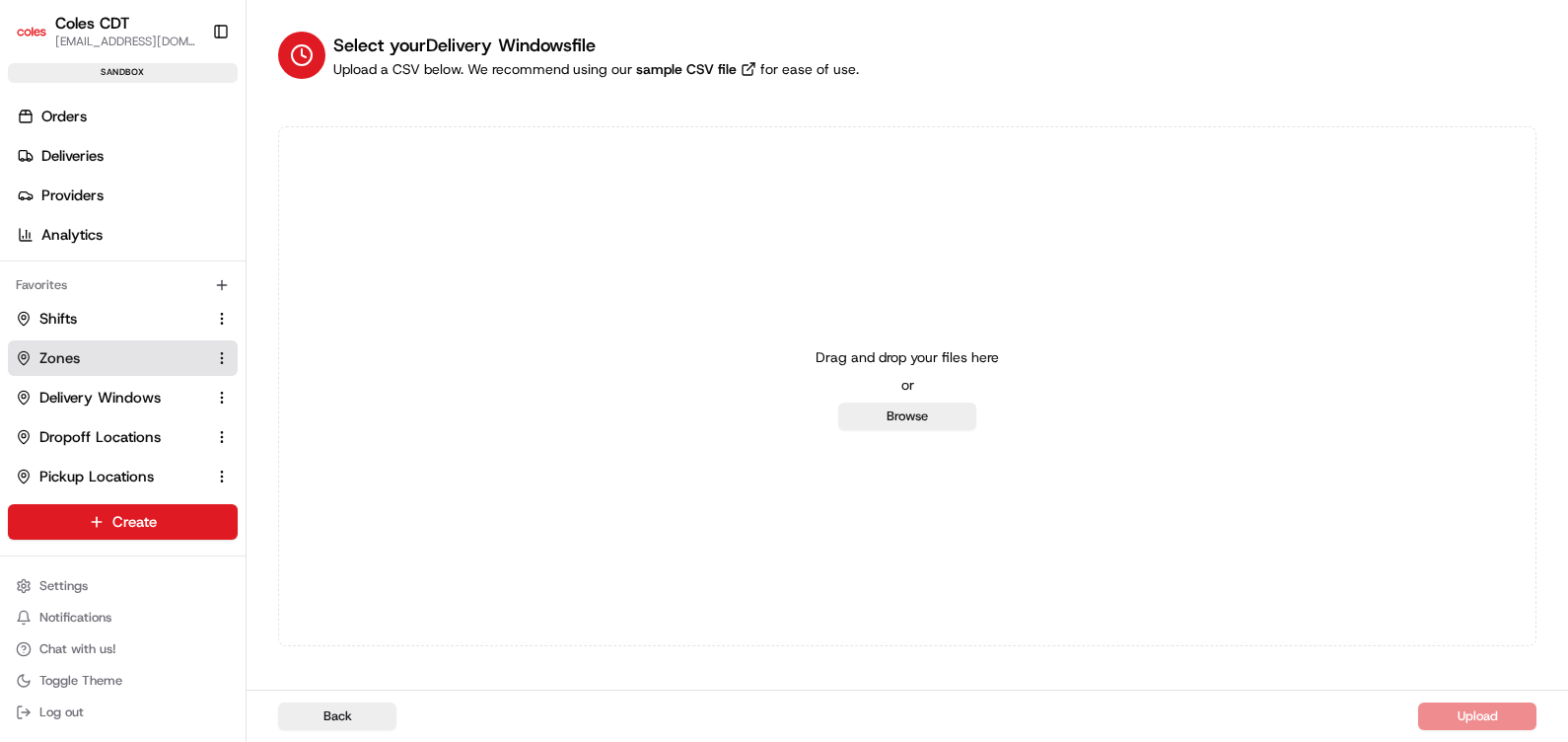 click on "Zones" at bounding box center [59, 358] 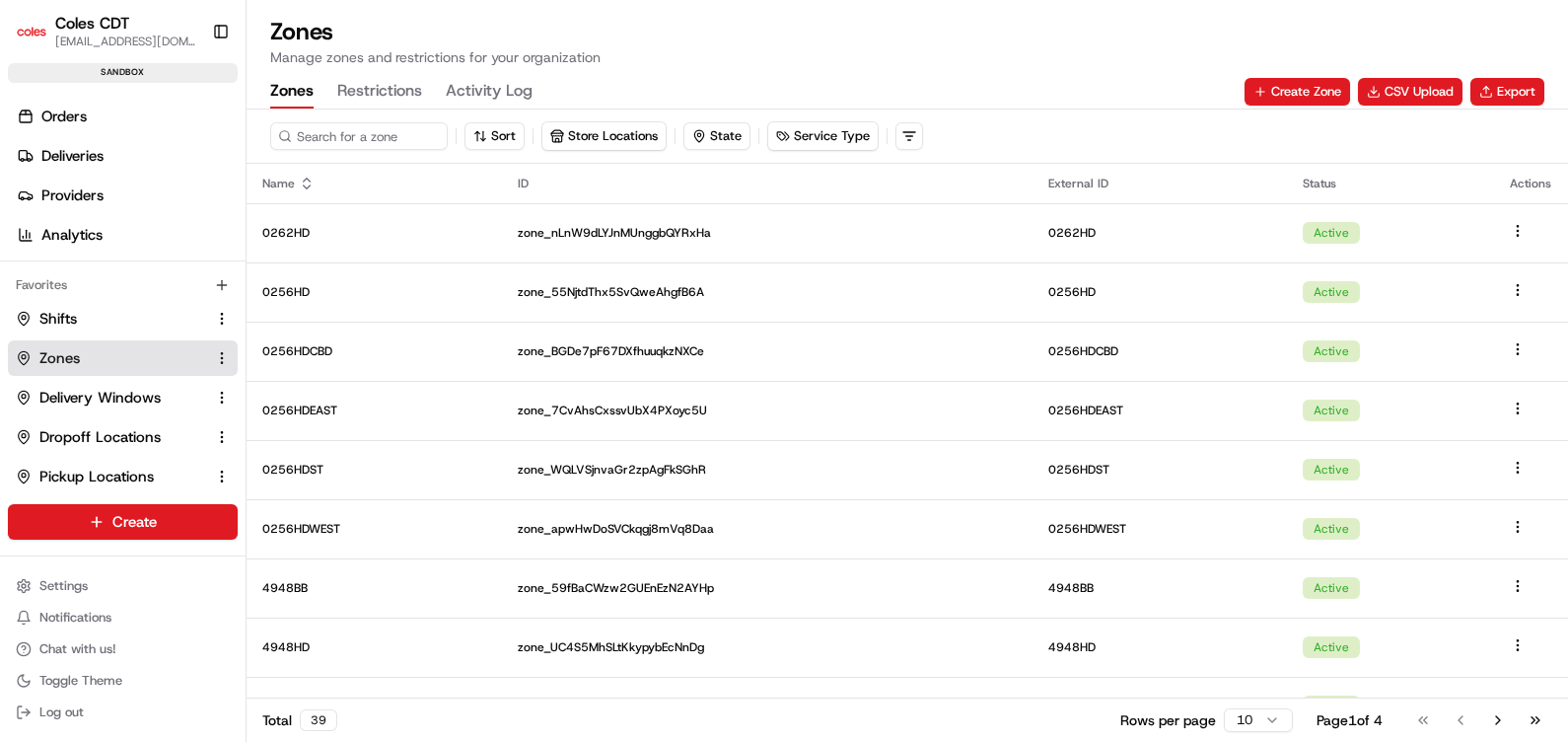 click on "Restrictions" at bounding box center [380, 92] 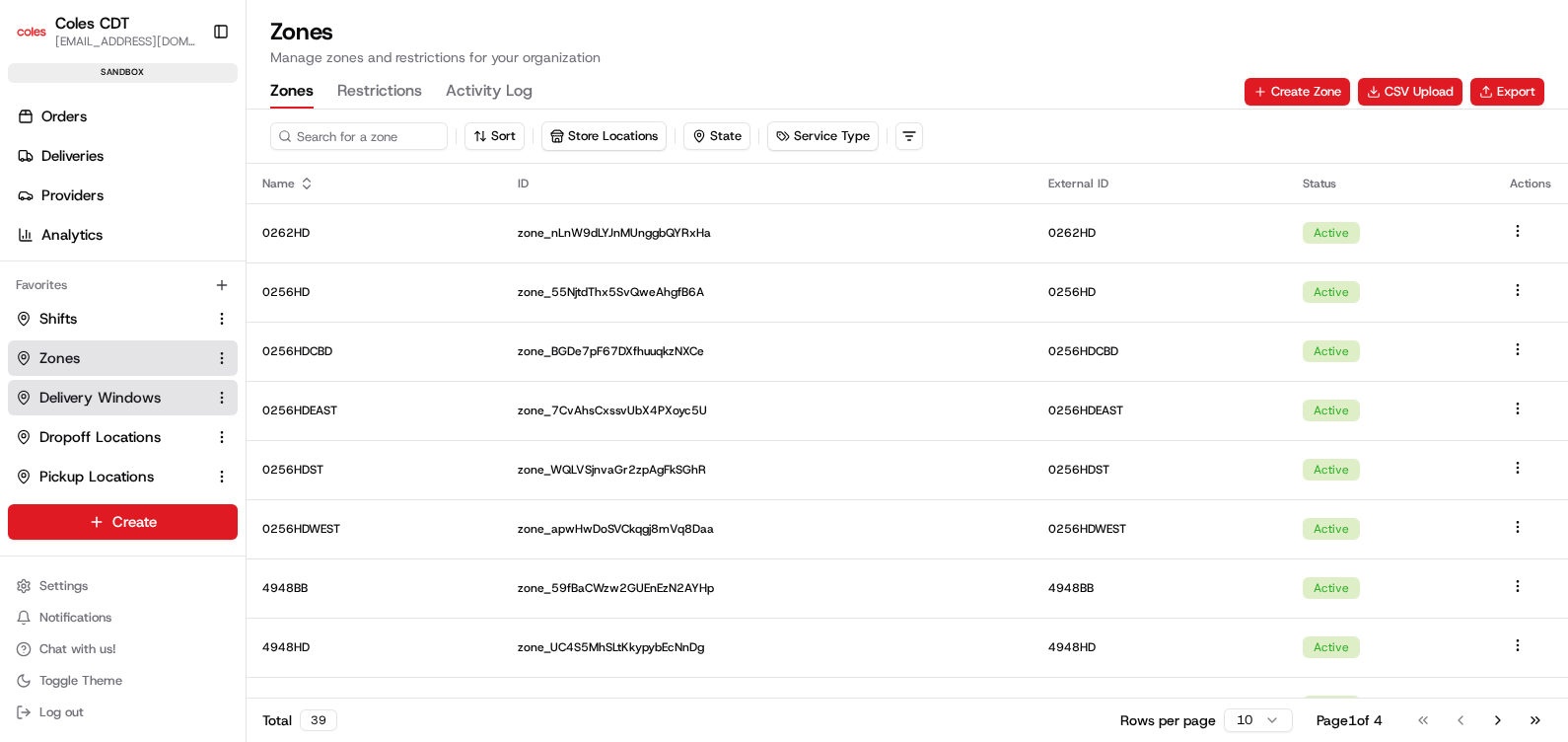 click on "Delivery Windows" at bounding box center (100, 398) 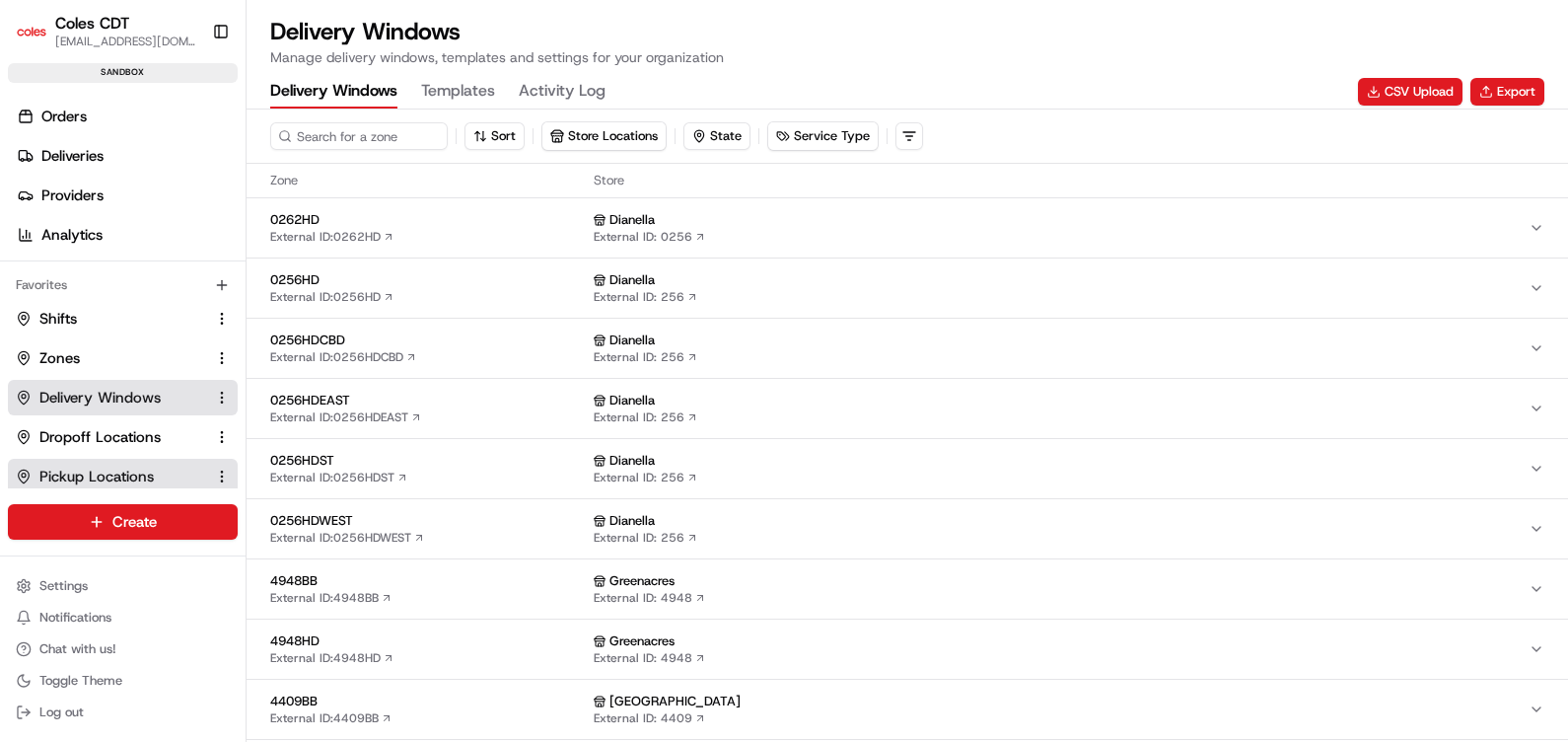 click on "Pickup Locations" at bounding box center (97, 477) 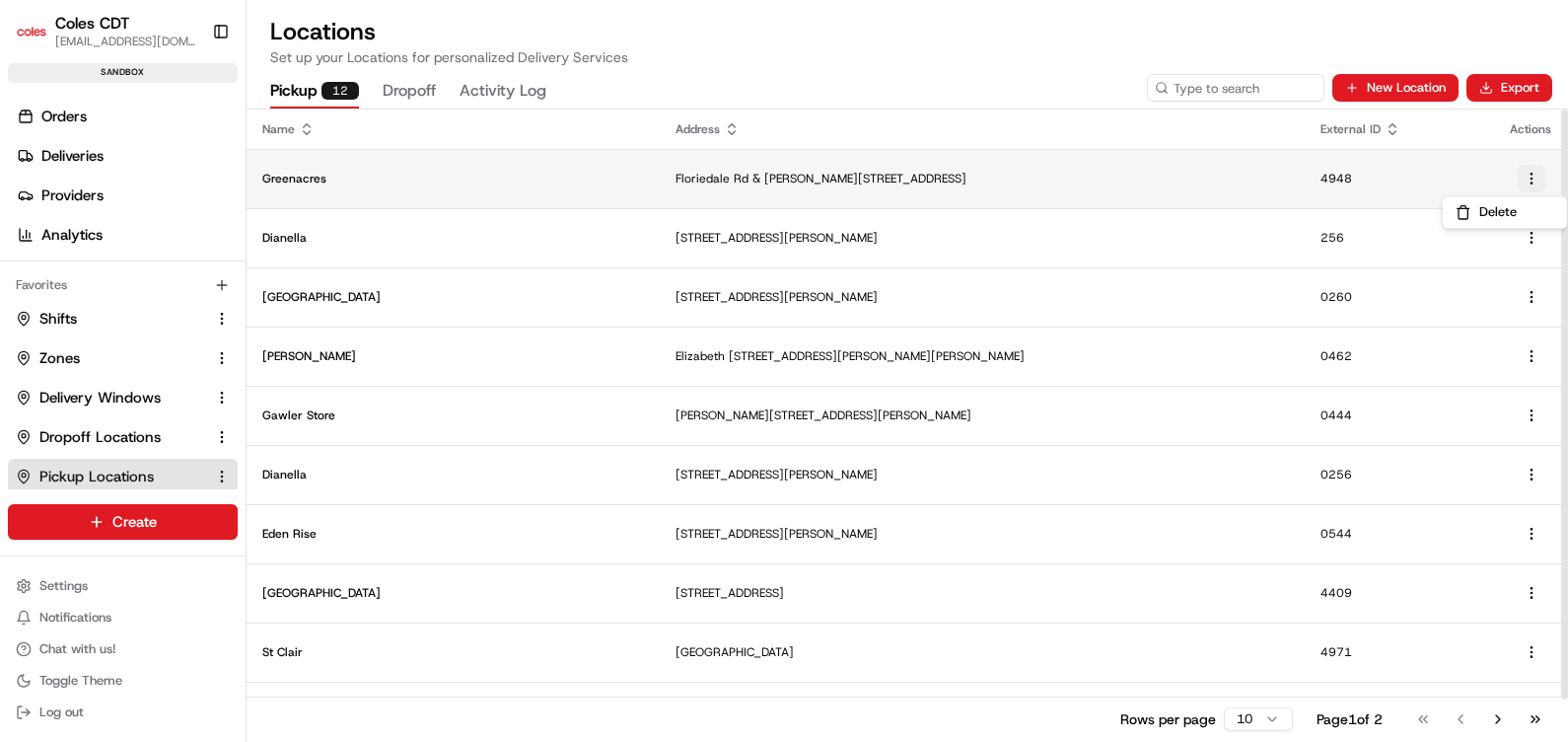 click on "Coles CDT [EMAIL_ADDRESS][DOMAIN_NAME] Toggle Sidebar sandbox Orders Deliveries Providers Analytics Favorites Shifts Zones Delivery Windows Dropoff Locations Pickup Locations Main Menu Members & Organization Organization Users Roles Preferences Customization Tracking Orchestration Automations Dispatch Strategy Optimization Strategy Locations Pickup Locations Dropoff Locations Zones Shifts Delivery Windows Billing Billing Refund Requests Integrations Notification Triggers Webhooks API Keys Request Logs Create Settings Notifications Chat with us! Toggle Theme Log out Locations Set up your Locations for personalized Delivery Services Pickup 12 Dropoff Activity Log New Location Export Name Address External ID Actions Greenacres [GEOGRAPHIC_DATA][PERSON_NAME][STREET_ADDRESS] Dianella [STREET_ADDRESS] [STREET_ADDRESS] [STREET_ADDRESS][PERSON_NAME] [STREET_ADDRESS][PERSON_NAME][PERSON_NAME][PERSON_NAME][PERSON_NAME], AU" at bounding box center [784, 371] 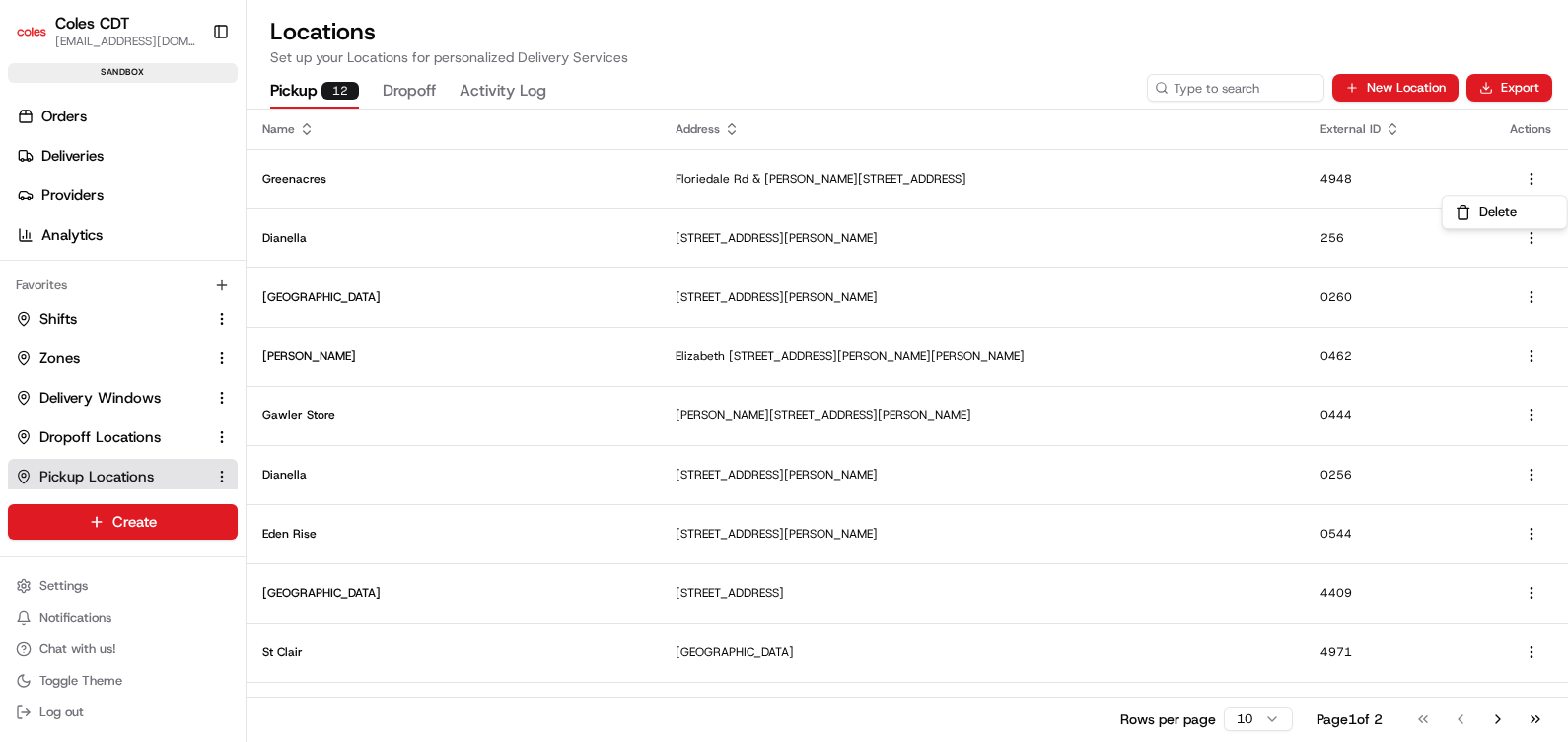 click on "Coles CDT [EMAIL_ADDRESS][DOMAIN_NAME] Toggle Sidebar sandbox Orders Deliveries Providers Analytics Favorites Shifts Zones Delivery Windows Dropoff Locations Pickup Locations Main Menu Members & Organization Organization Users Roles Preferences Customization Tracking Orchestration Automations Dispatch Strategy Optimization Strategy Locations Pickup Locations Dropoff Locations Zones Shifts Delivery Windows Billing Billing Refund Requests Integrations Notification Triggers Webhooks API Keys Request Logs Create Settings Notifications Chat with us! Toggle Theme Log out Locations Set up your Locations for personalized Delivery Services Pickup 12 Dropoff Activity Log New Location Export Name Address External ID Actions Greenacres [GEOGRAPHIC_DATA][PERSON_NAME][STREET_ADDRESS] Dianella [STREET_ADDRESS] [STREET_ADDRESS] [STREET_ADDRESS][PERSON_NAME] [STREET_ADDRESS][PERSON_NAME][PERSON_NAME][PERSON_NAME][PERSON_NAME], AU" at bounding box center (784, 371) 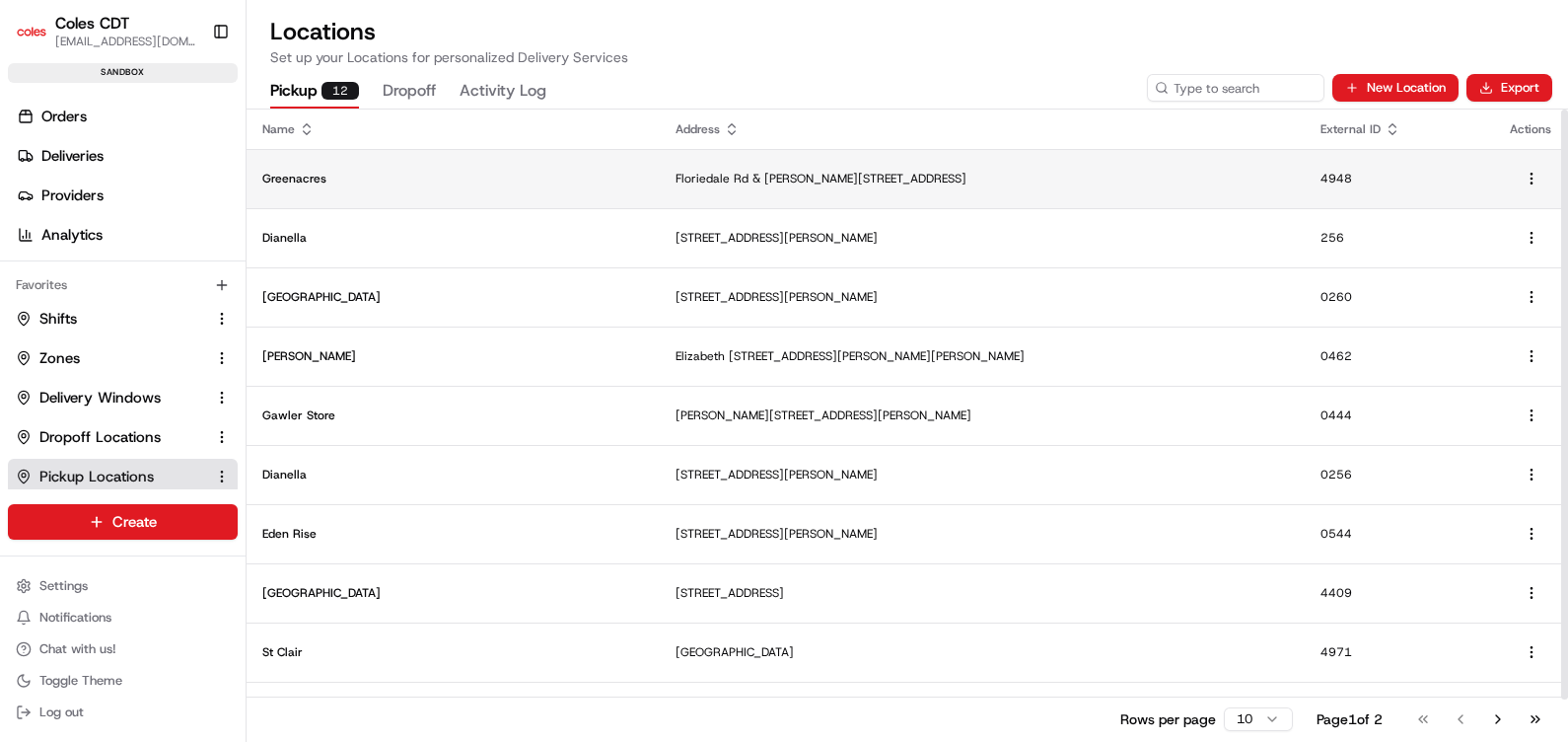 click on "Floriedale Rd & [PERSON_NAME][STREET_ADDRESS]" at bounding box center (982, 179) 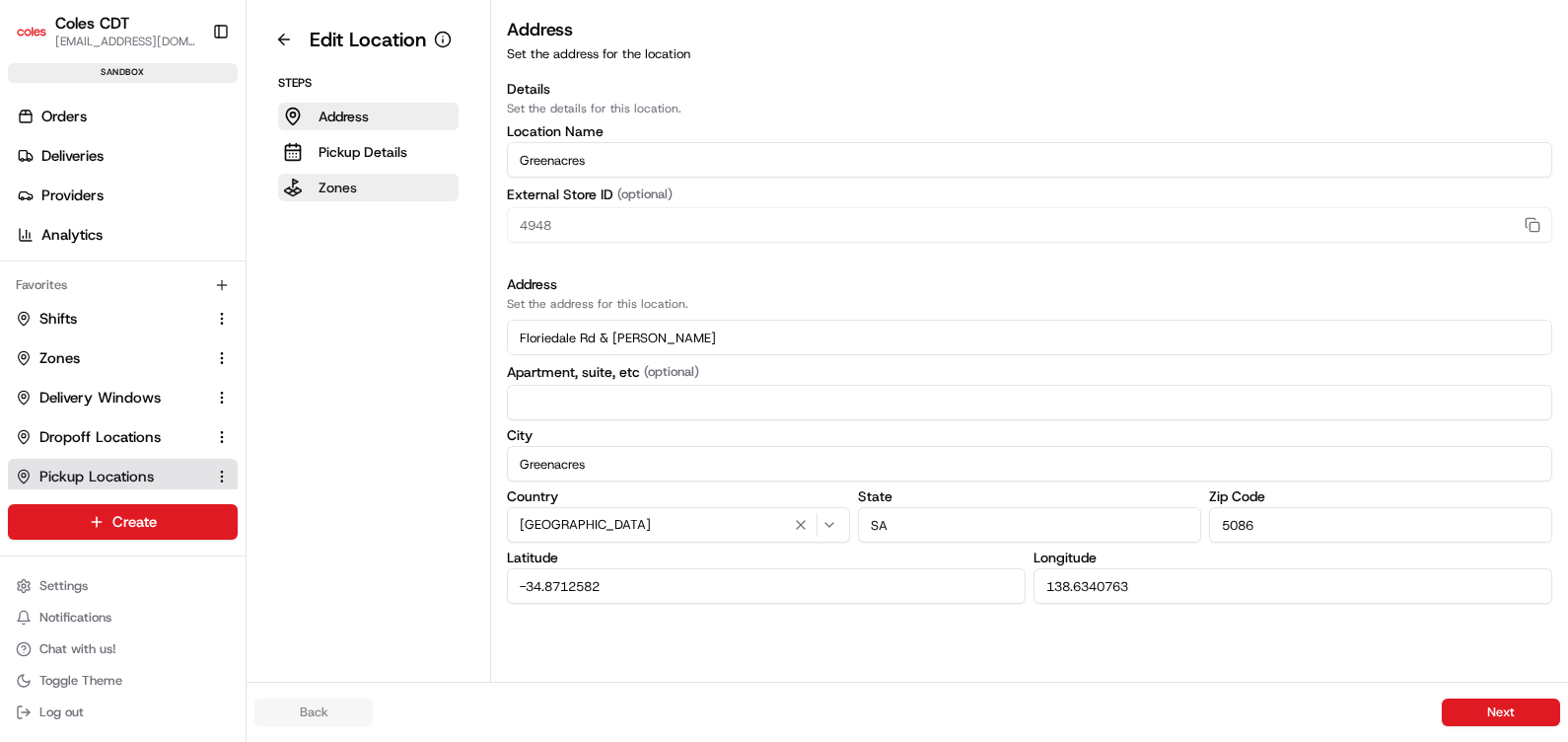 click on "Zones" at bounding box center (337, 187) 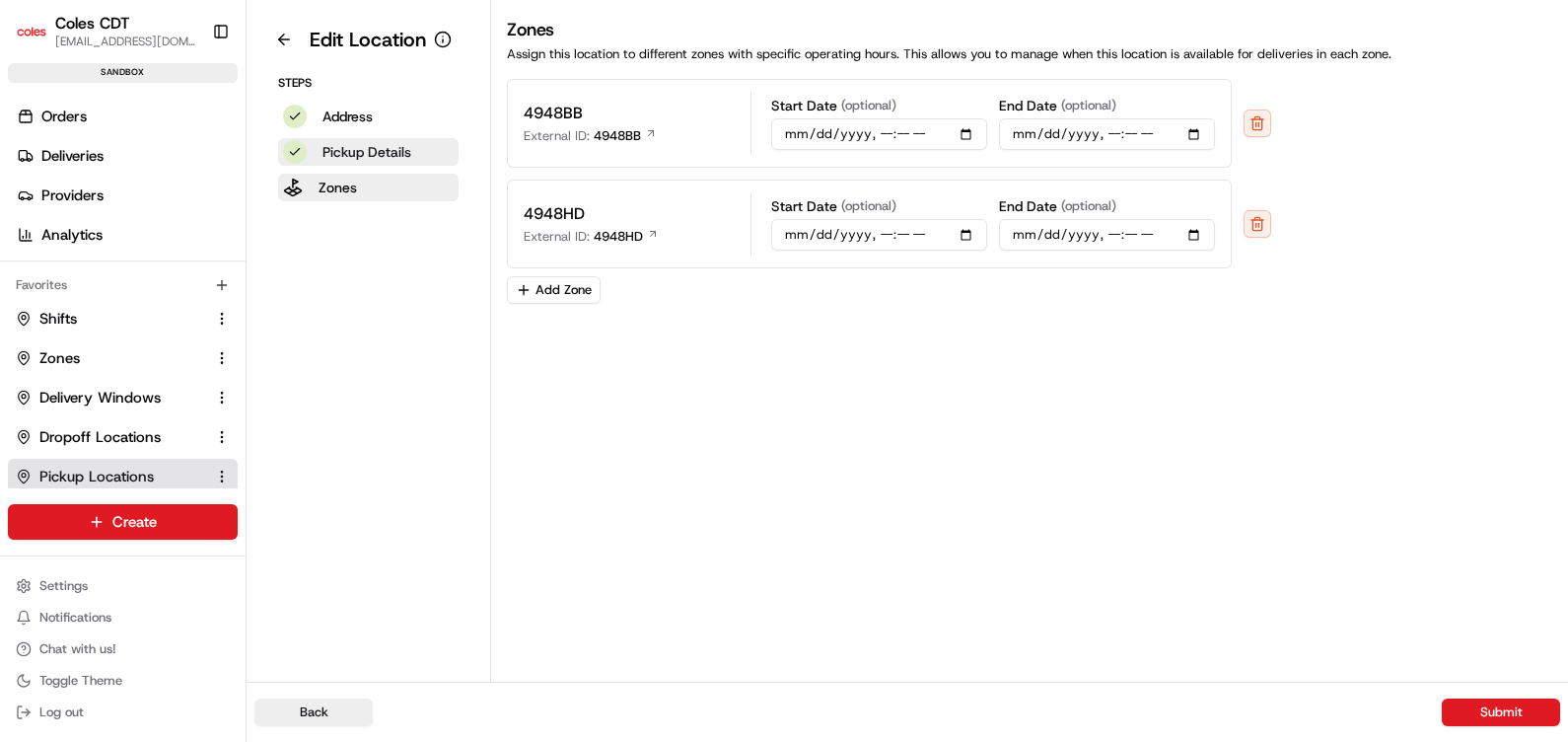 click on "Pickup Details" at bounding box center (367, 152) 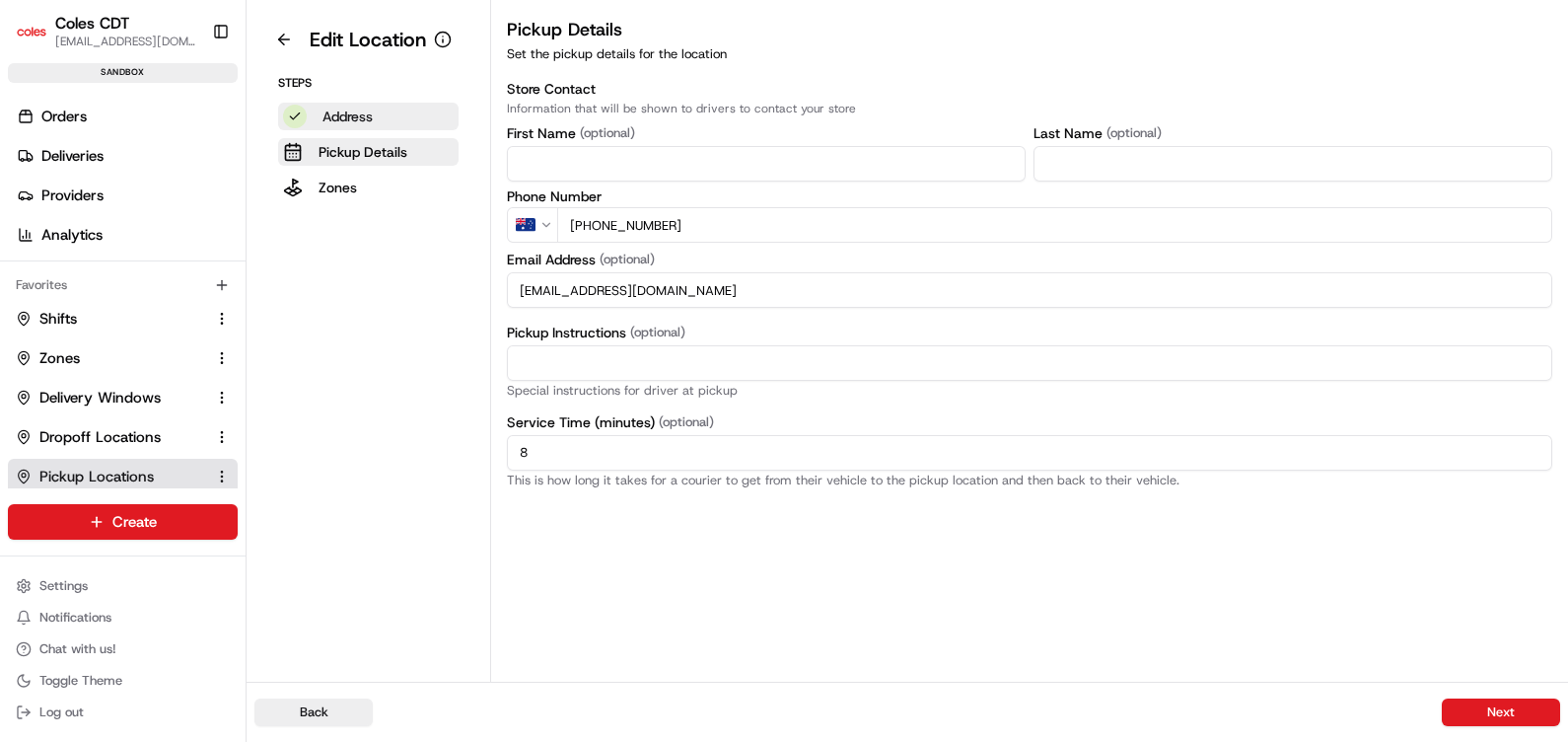 click on "Address" at bounding box center (347, 116) 